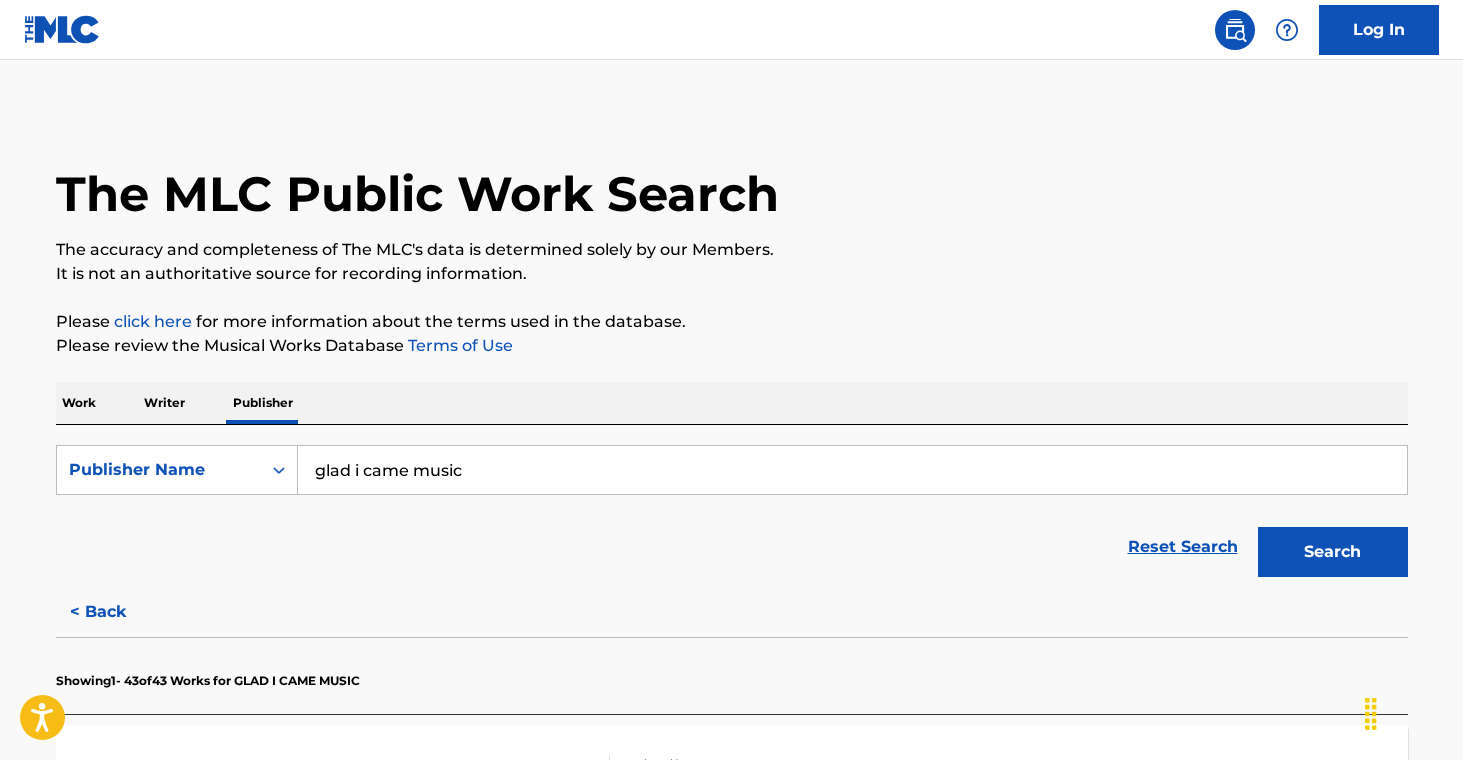 scroll, scrollTop: 0, scrollLeft: 0, axis: both 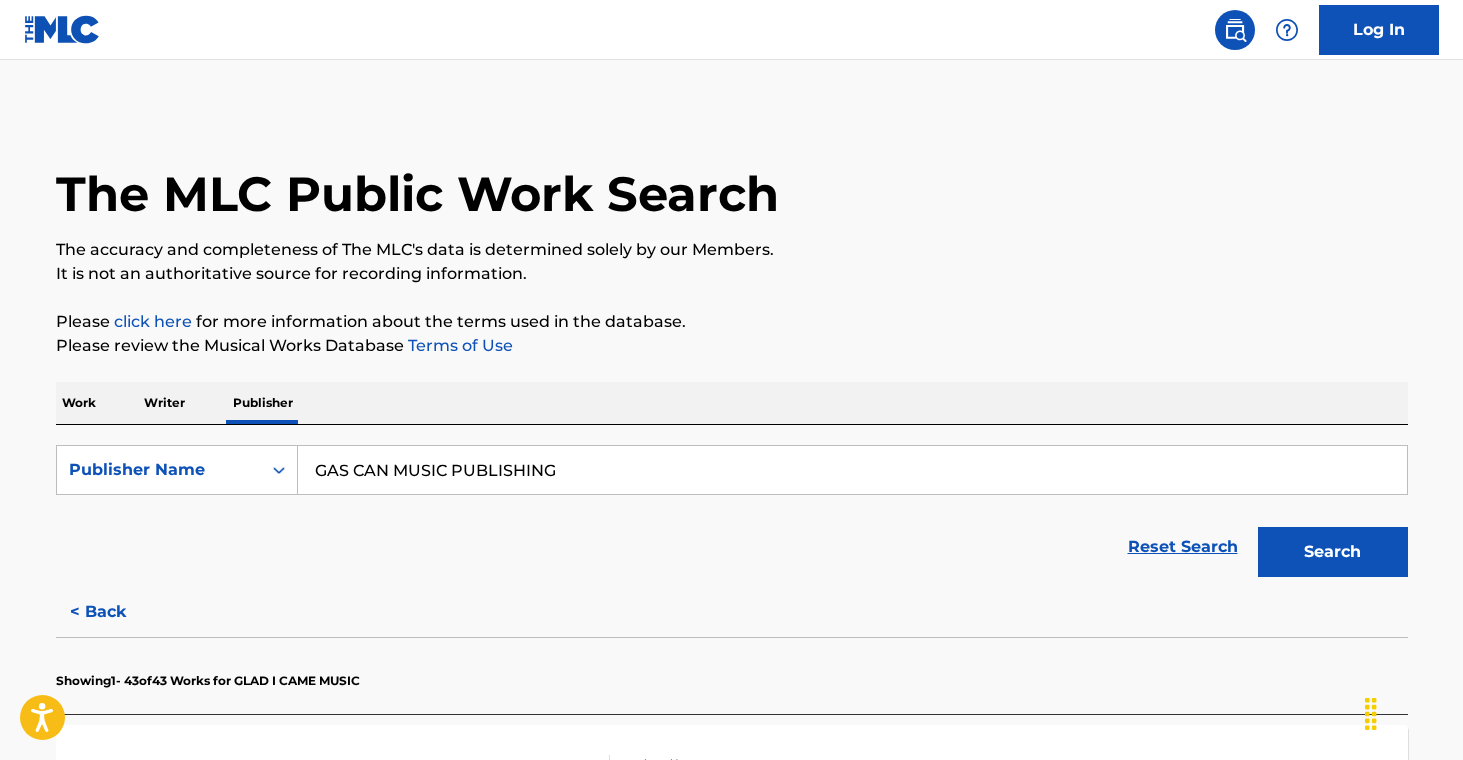 type on "GAS CAN MUSIC PUBLISHING" 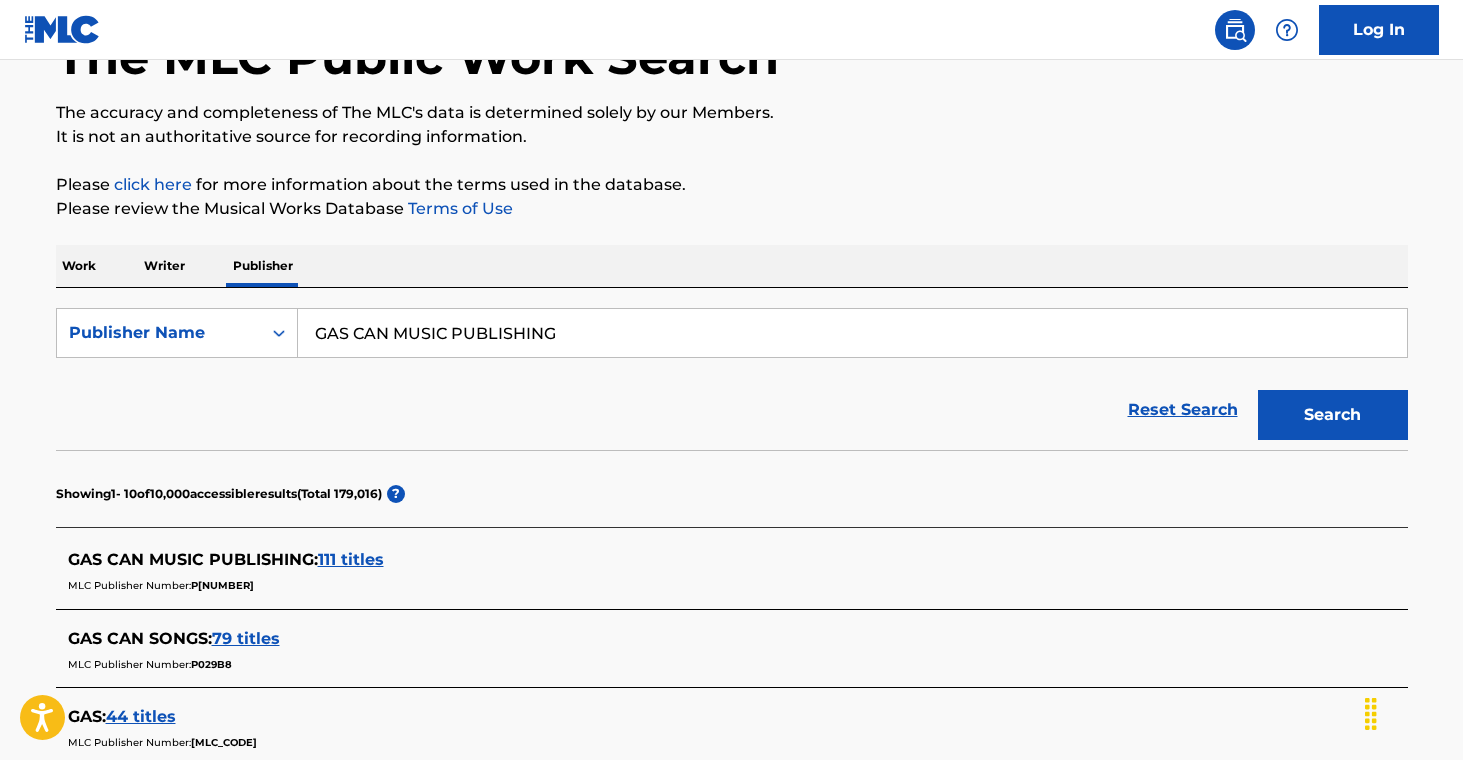 scroll, scrollTop: 141, scrollLeft: 0, axis: vertical 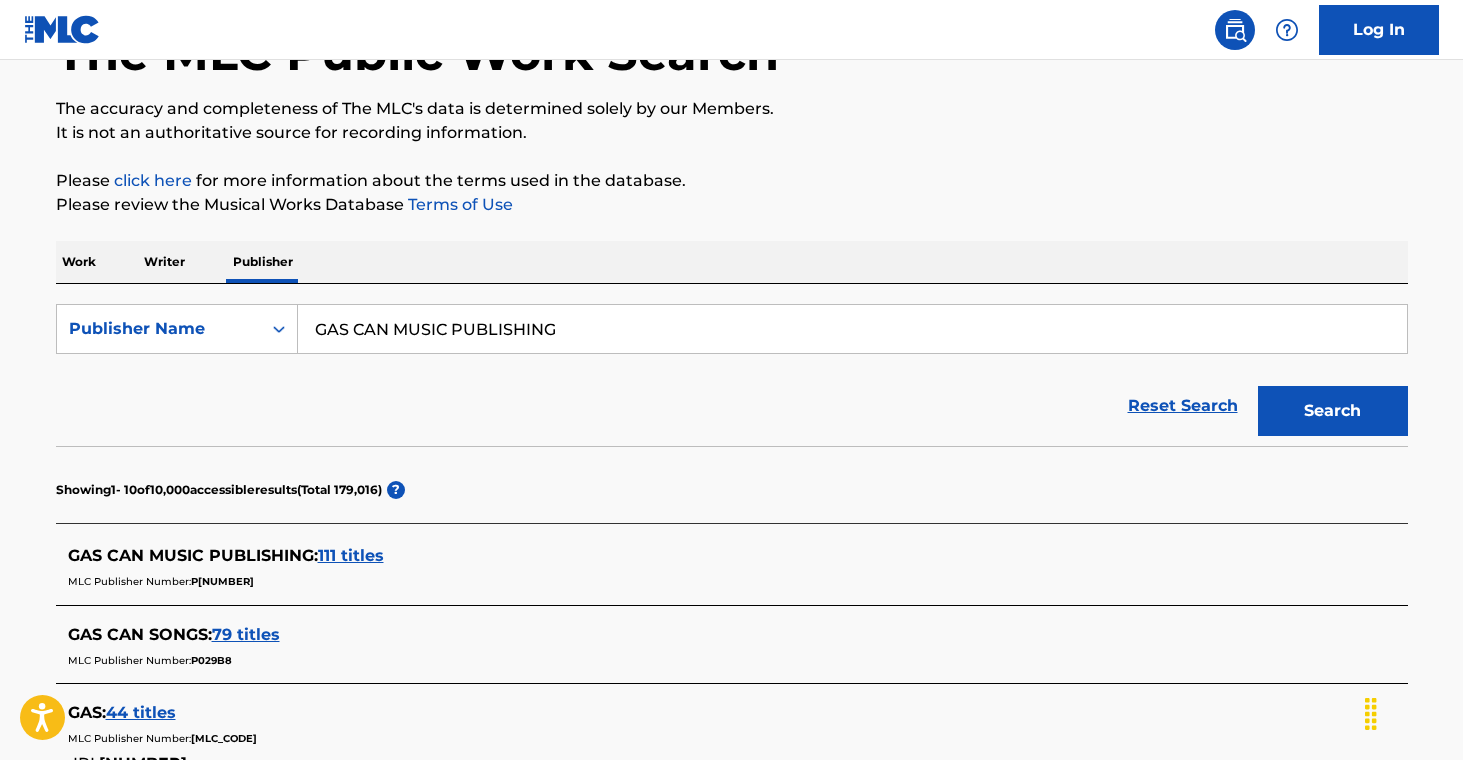 click on "111 titles" at bounding box center [351, 555] 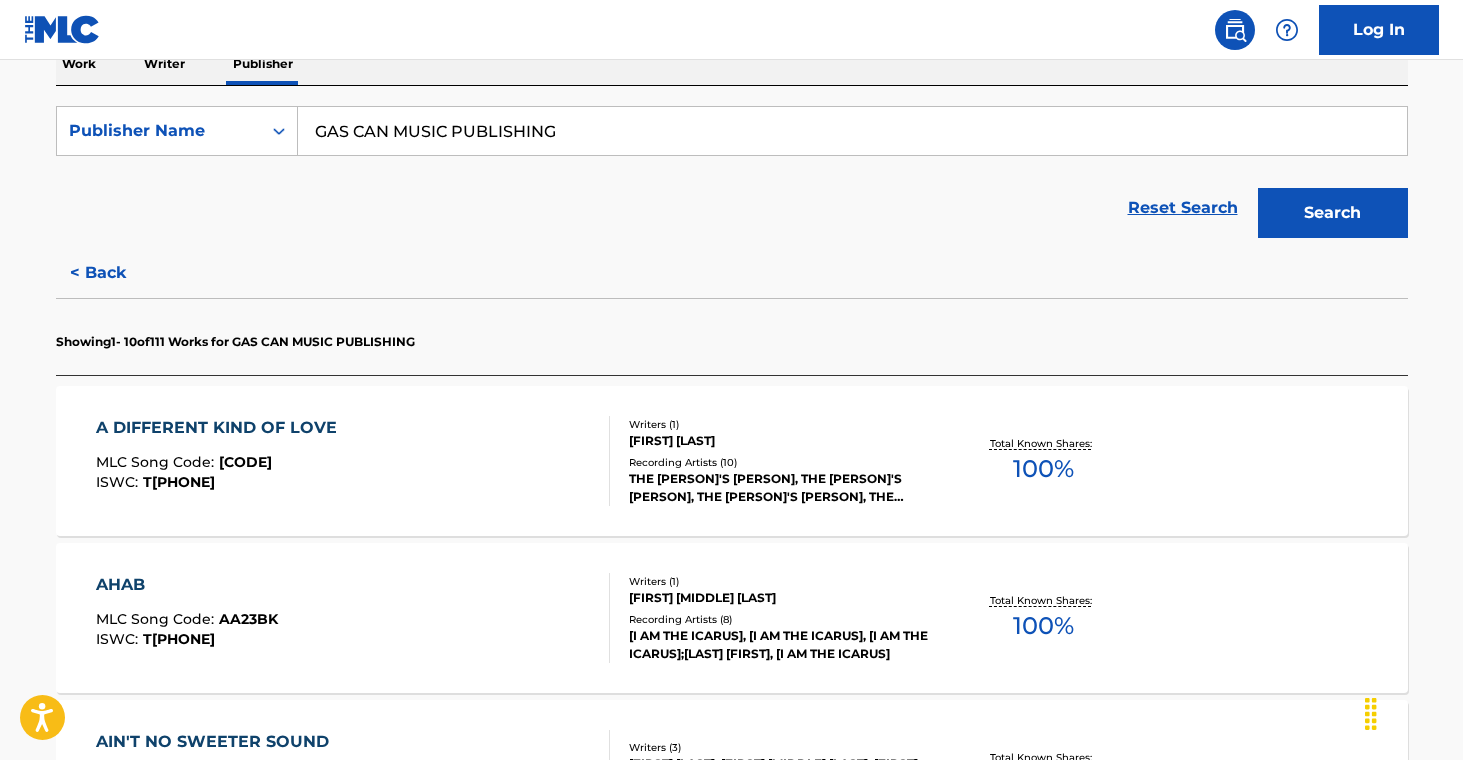 scroll, scrollTop: 342, scrollLeft: 0, axis: vertical 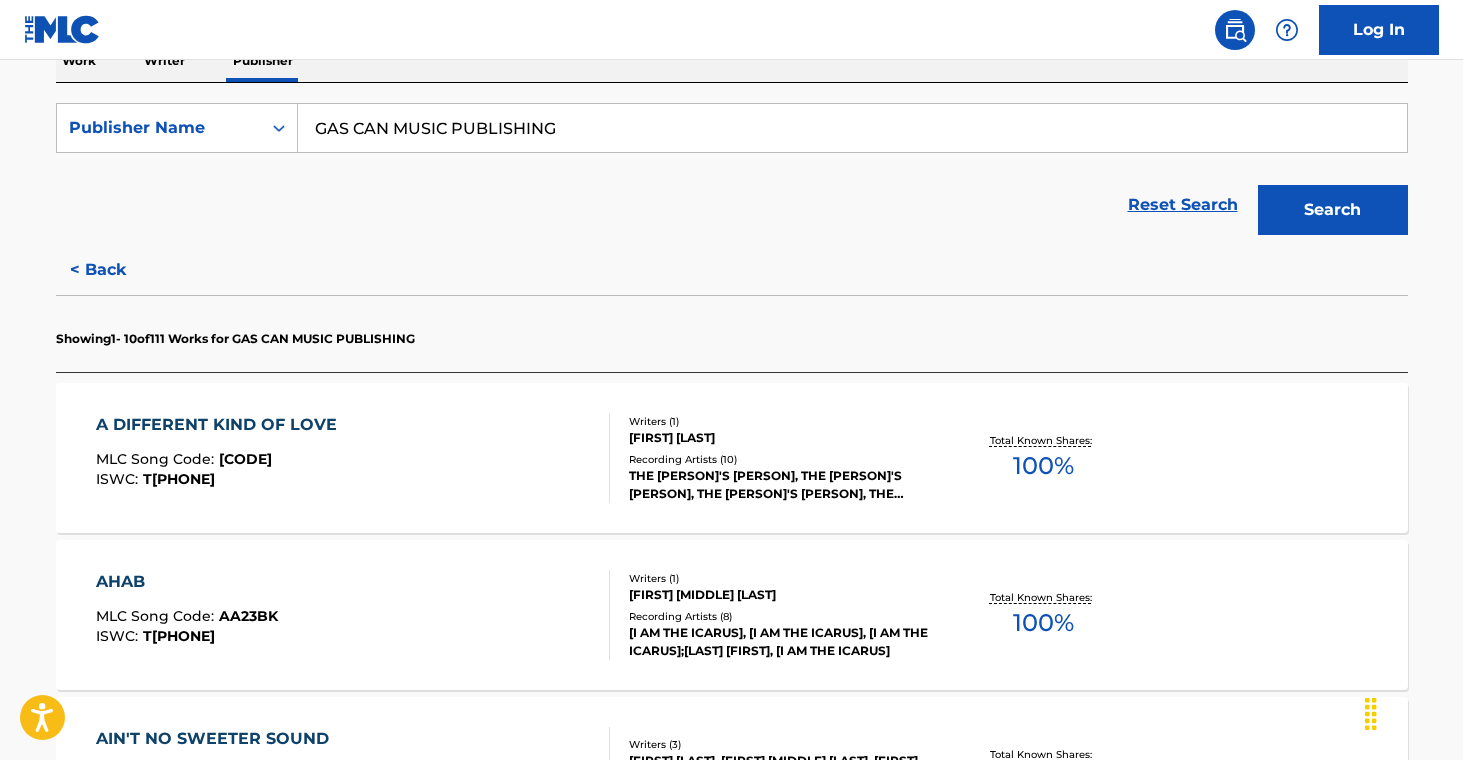 click on "THE [PERSON]'S [PERSON], THE [PERSON]'S [PERSON], THE [PERSON]'S [PERSON], THE [PERSON]'S [PERSON], THE [PERSON]'S [PERSON]" at bounding box center (780, 485) 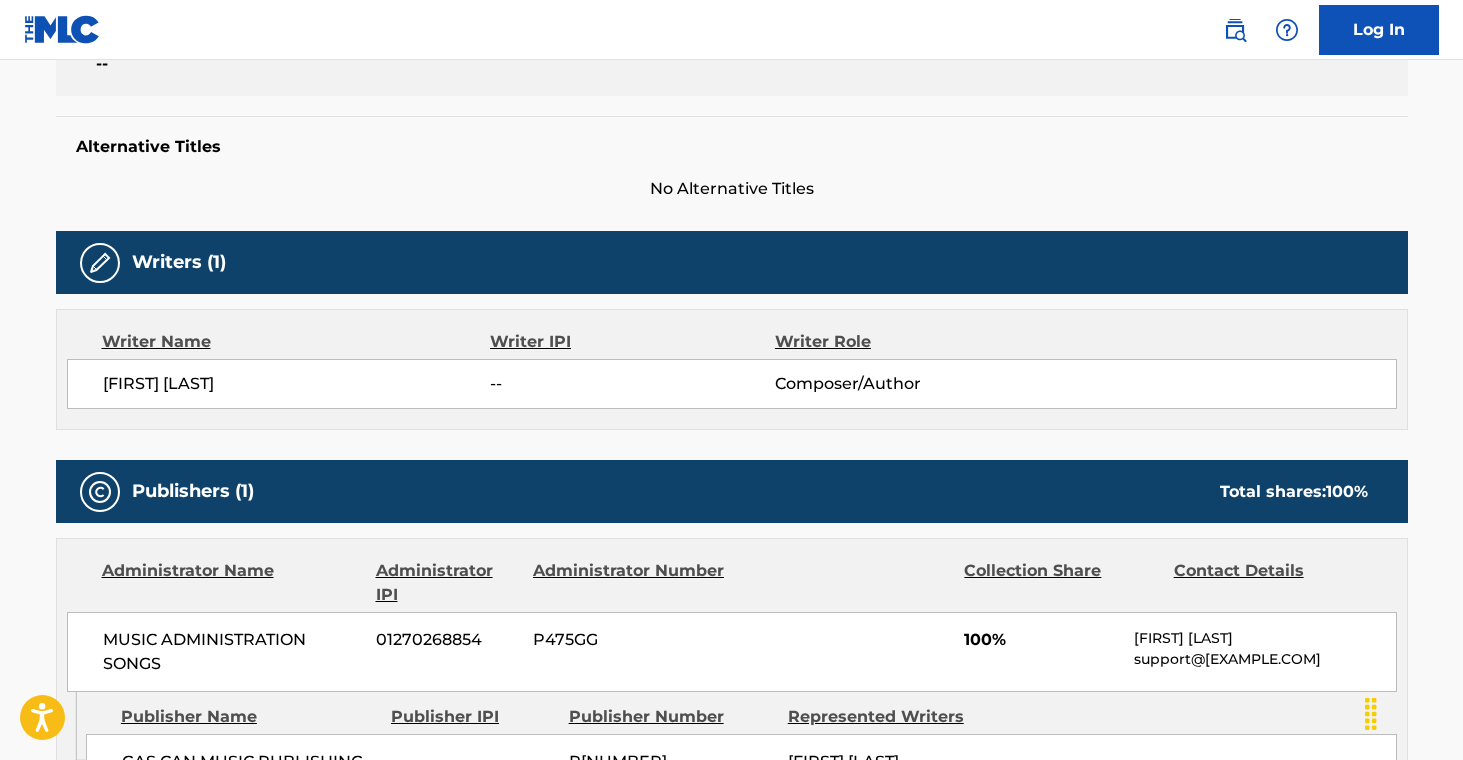 scroll, scrollTop: 0, scrollLeft: 0, axis: both 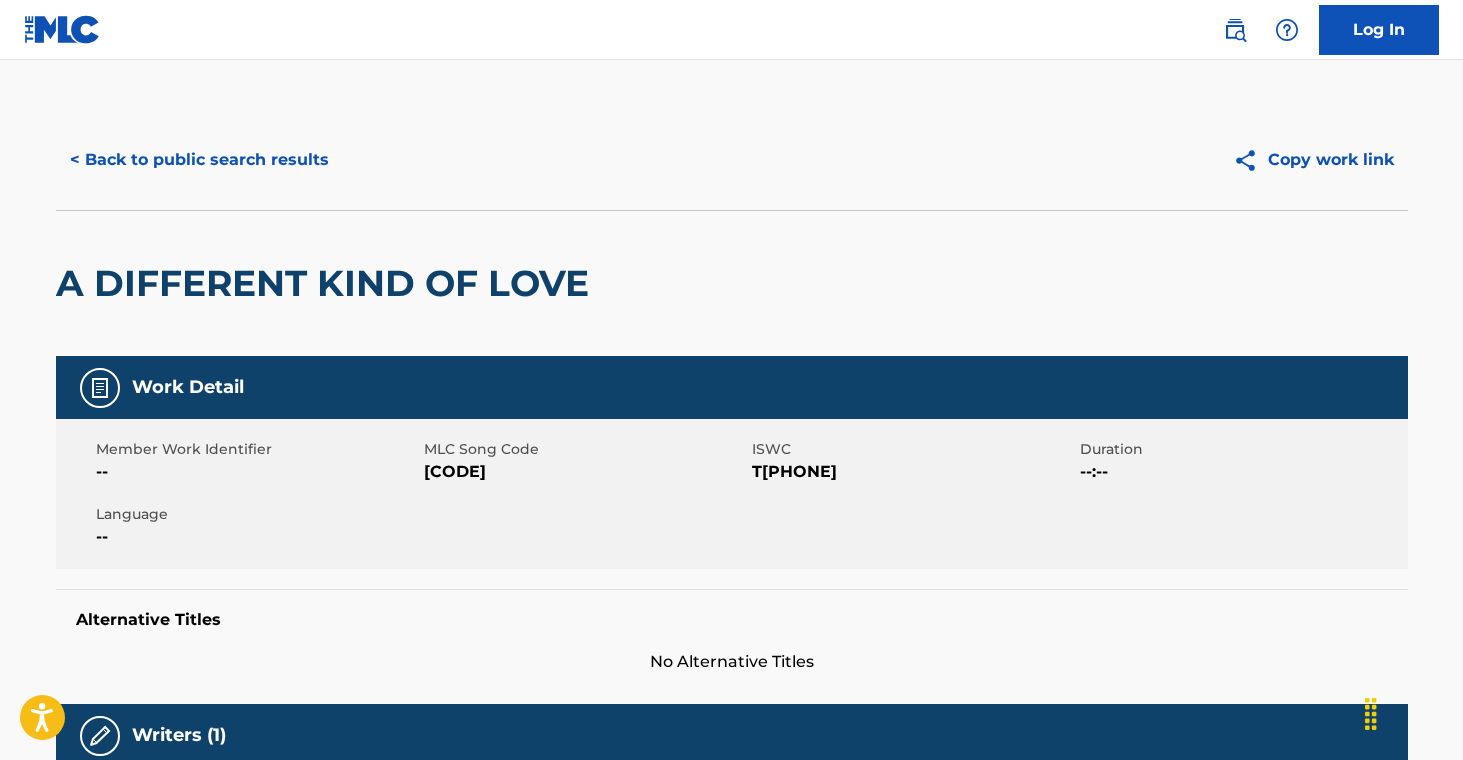 click on "< Back to public search results" at bounding box center [199, 160] 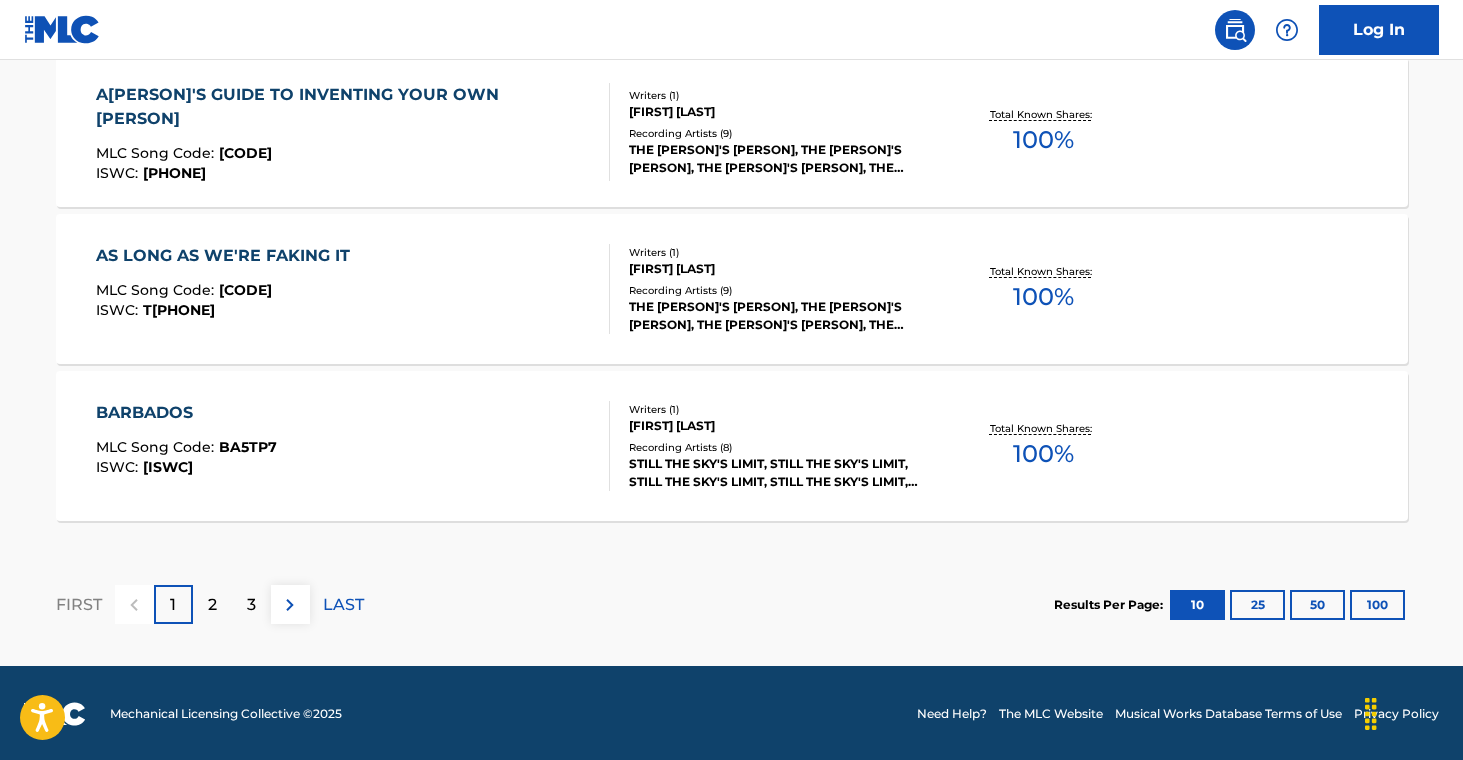scroll, scrollTop: 1769, scrollLeft: 0, axis: vertical 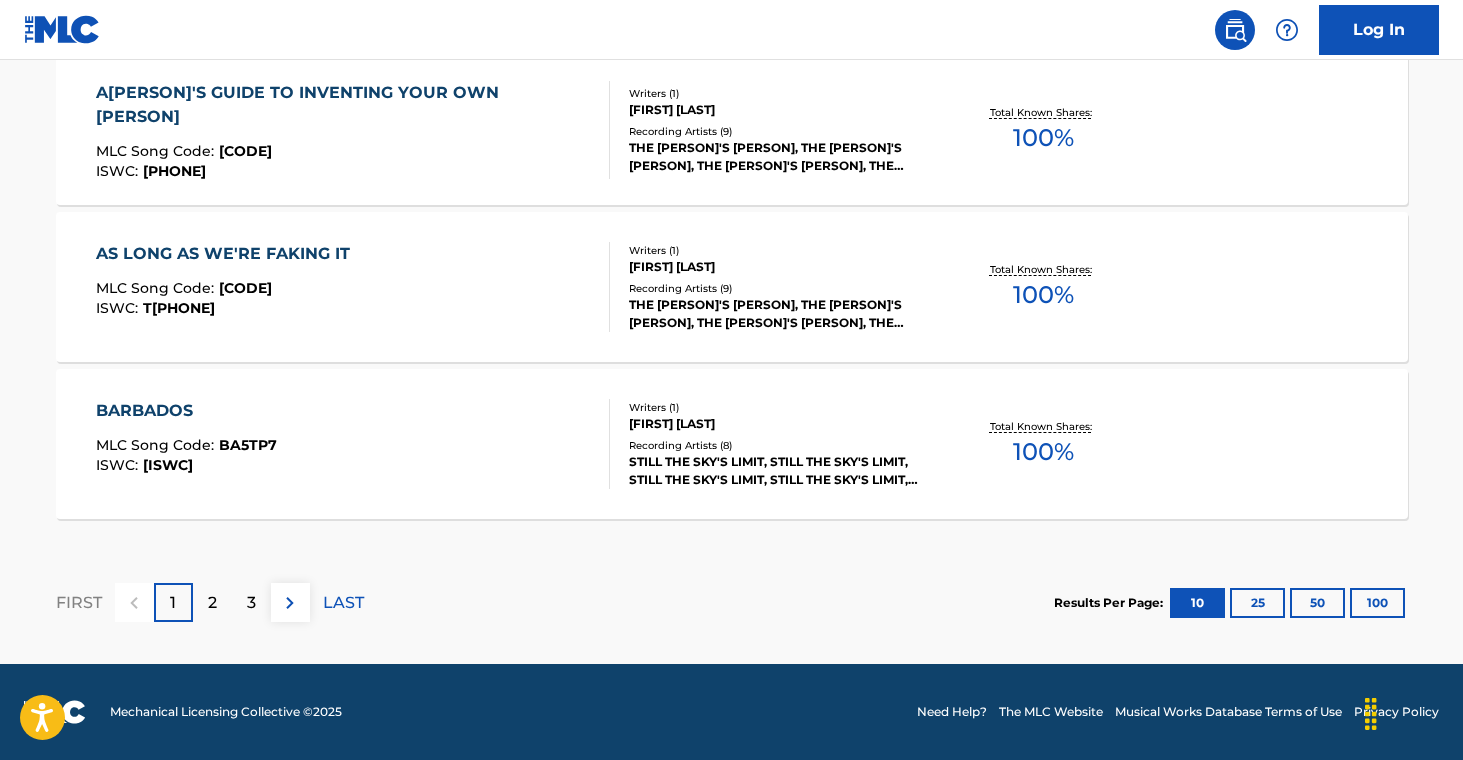 click on "100" at bounding box center [1377, 603] 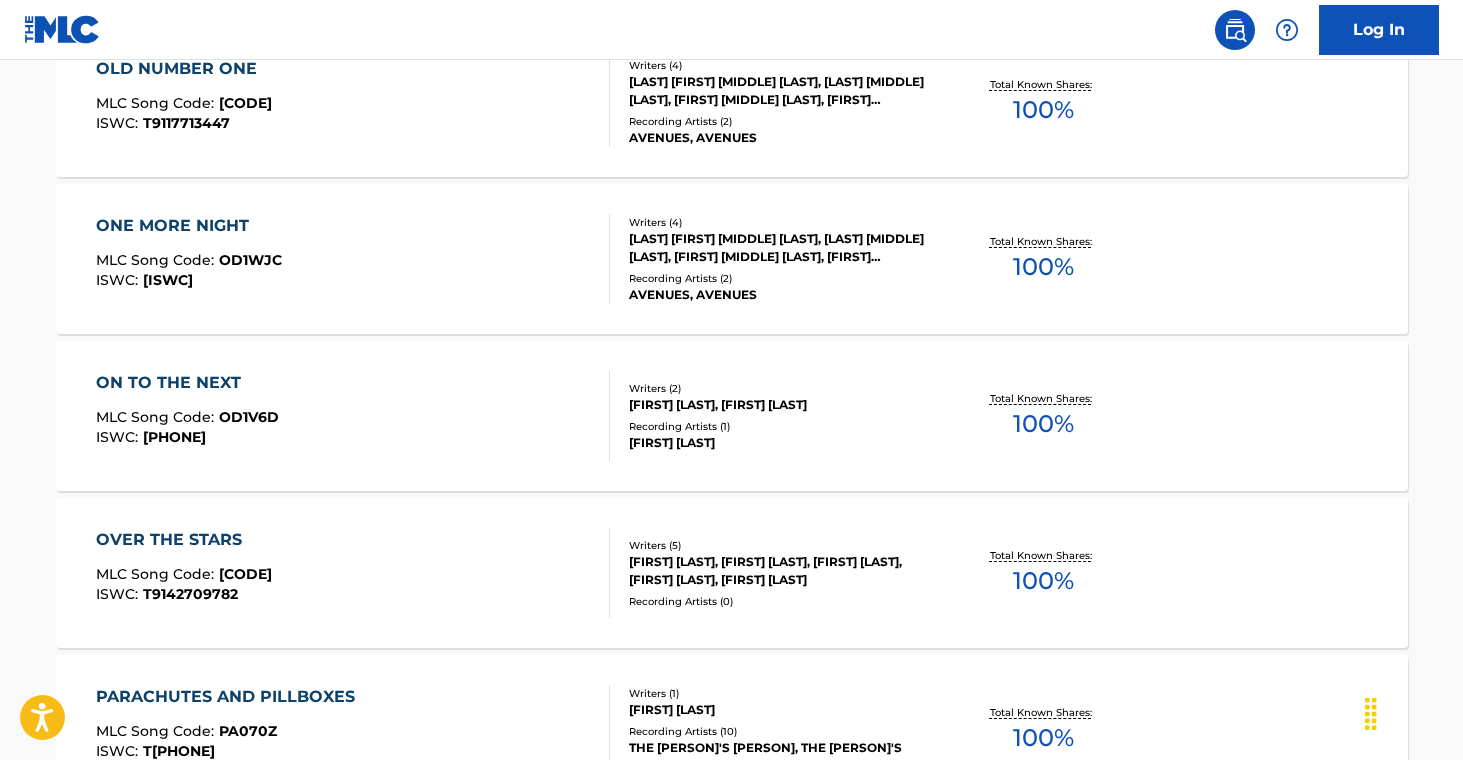 scroll, scrollTop: 10293, scrollLeft: 0, axis: vertical 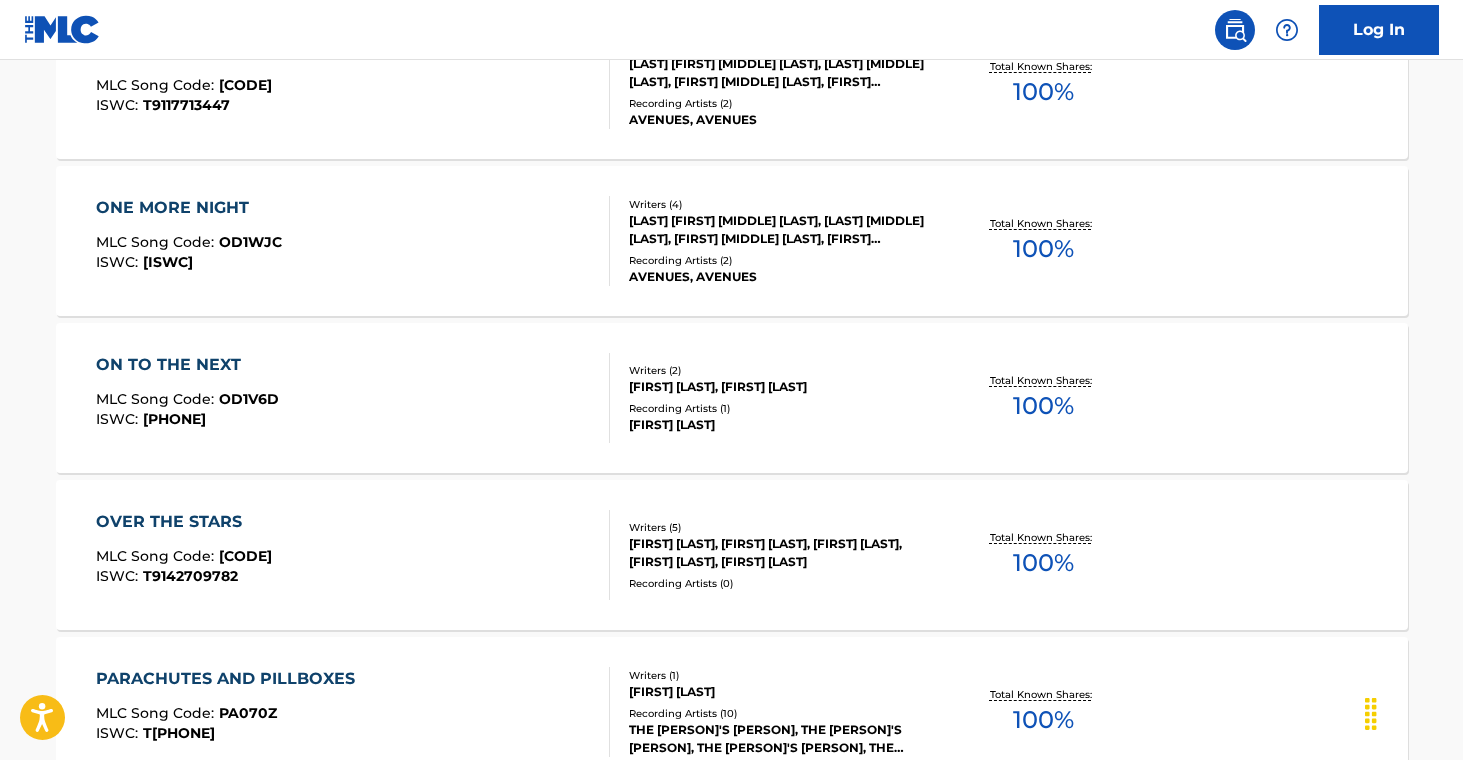 click on "[FIRST] [LAST], [FIRST] [LAST], [FIRST] [LAST], [FIRST] [LAST], [FIRST] [LAST]" at bounding box center (780, 553) 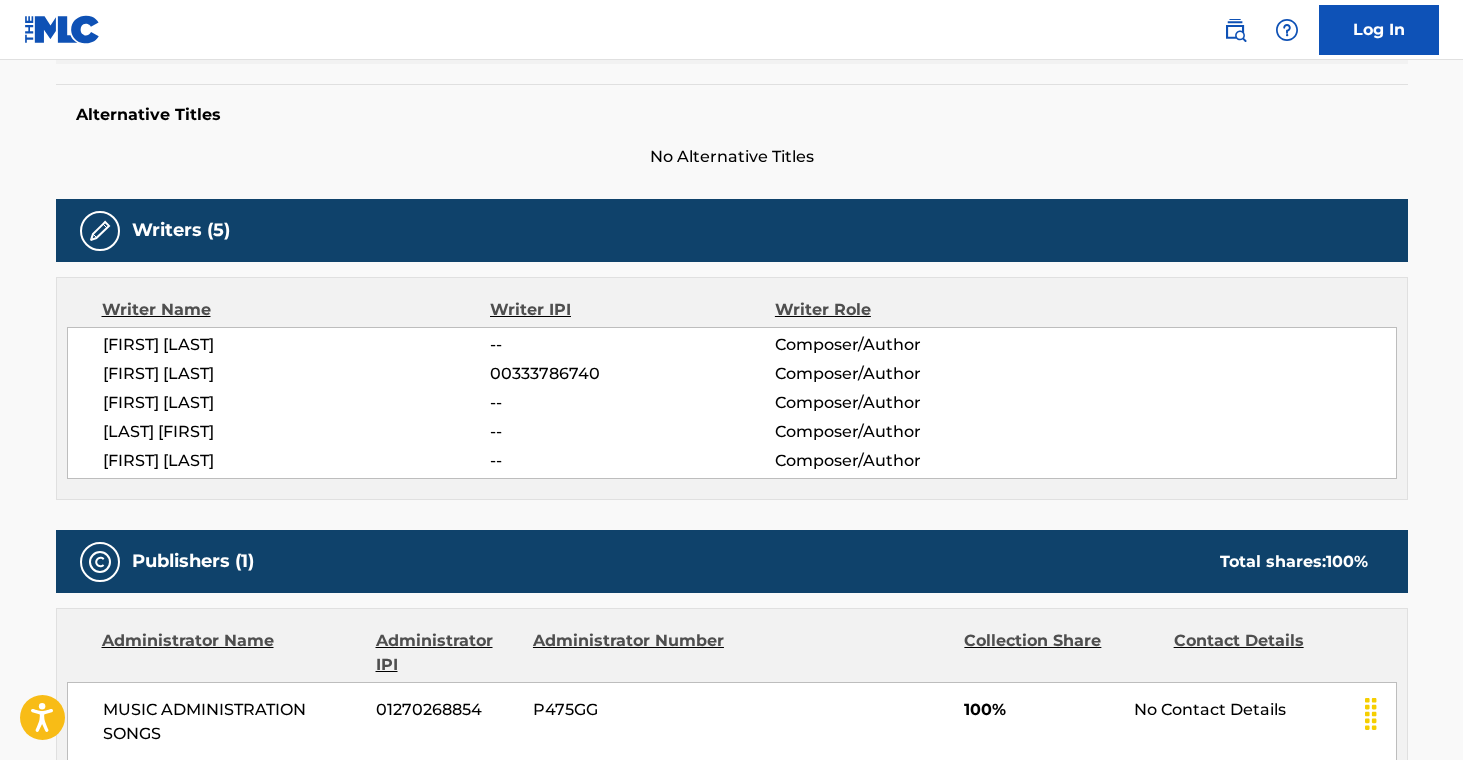 scroll, scrollTop: 0, scrollLeft: 0, axis: both 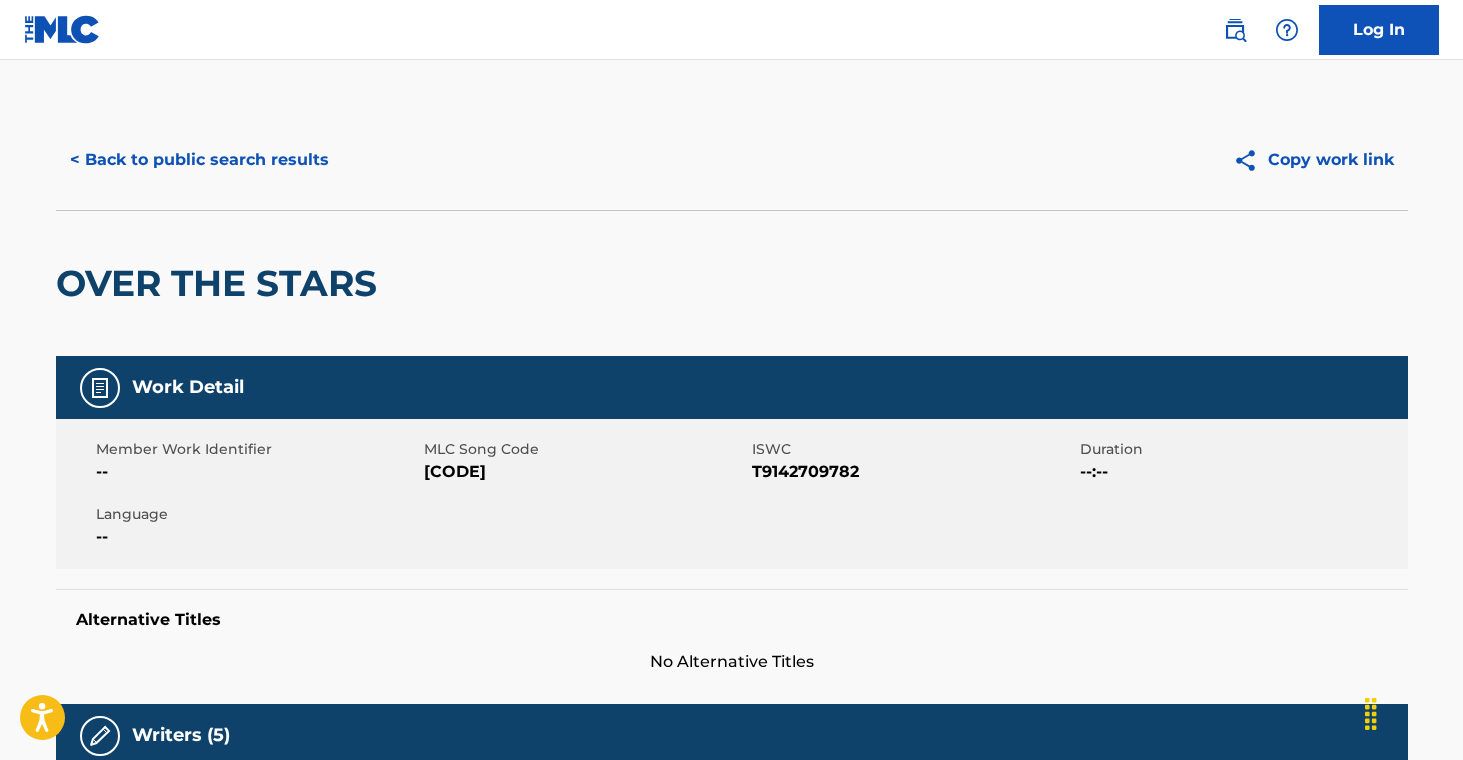 click on "< Back to public search results" at bounding box center [199, 160] 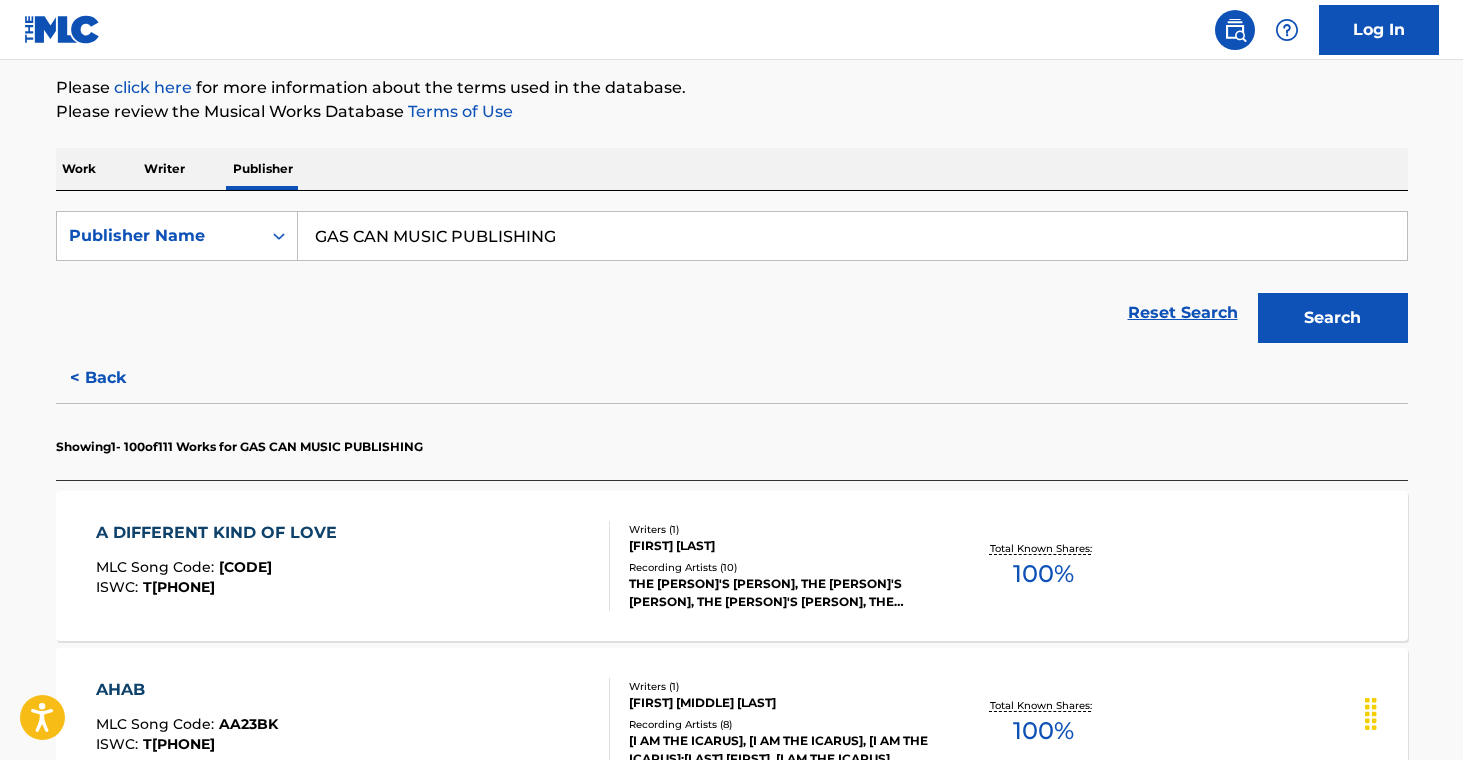 scroll, scrollTop: 233, scrollLeft: 0, axis: vertical 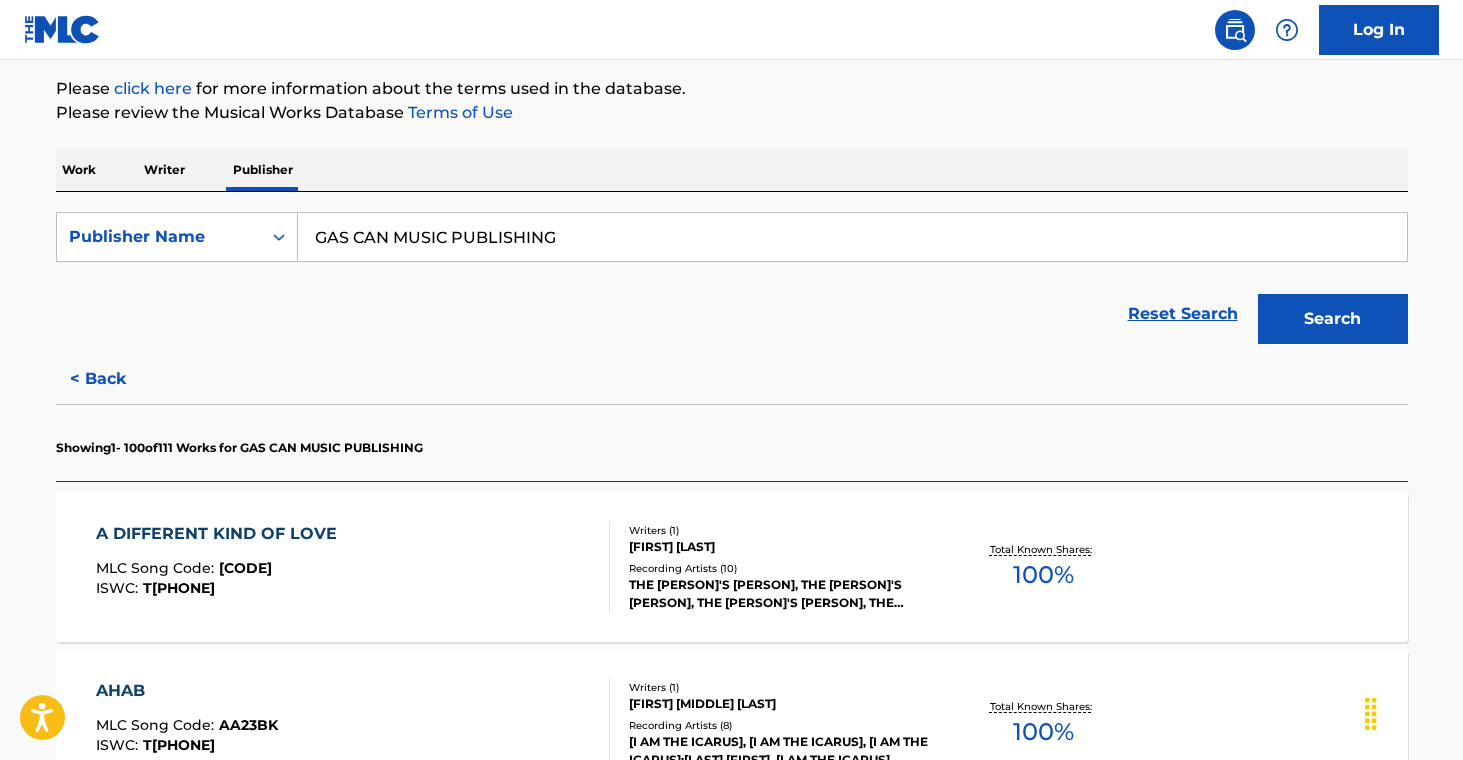 click on "< Back" at bounding box center [116, 379] 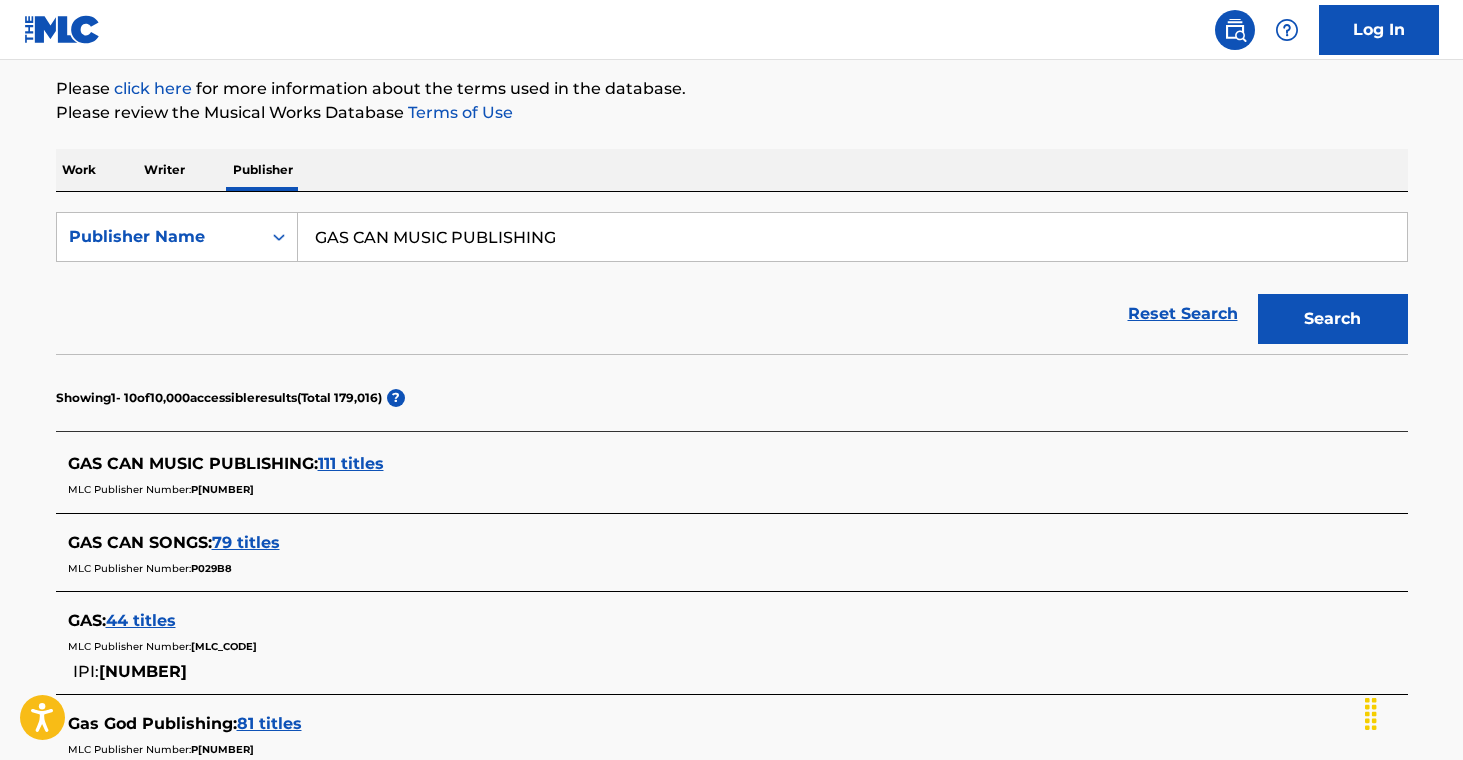 click on "GAS CAN SONGS :" at bounding box center (140, 542) 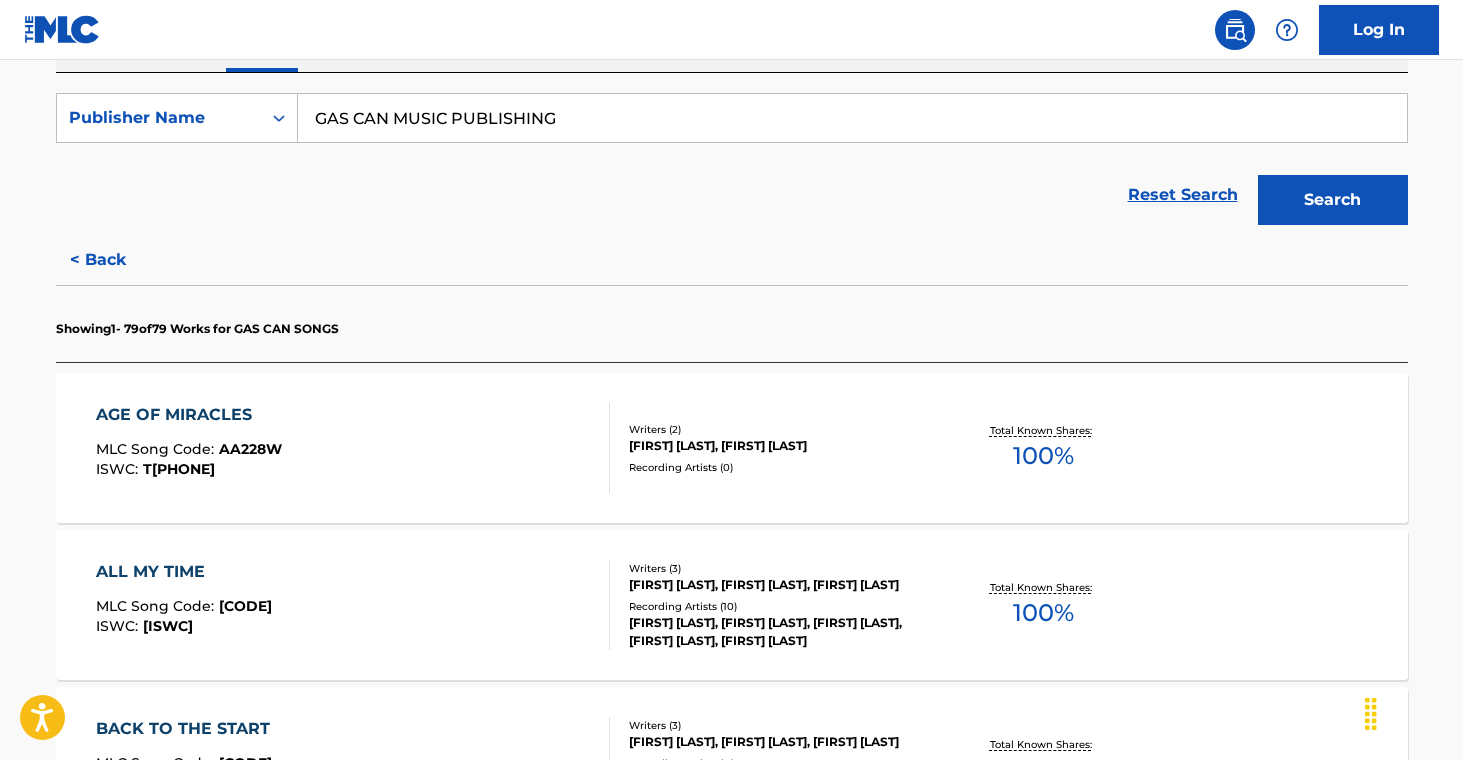 scroll, scrollTop: 372, scrollLeft: 0, axis: vertical 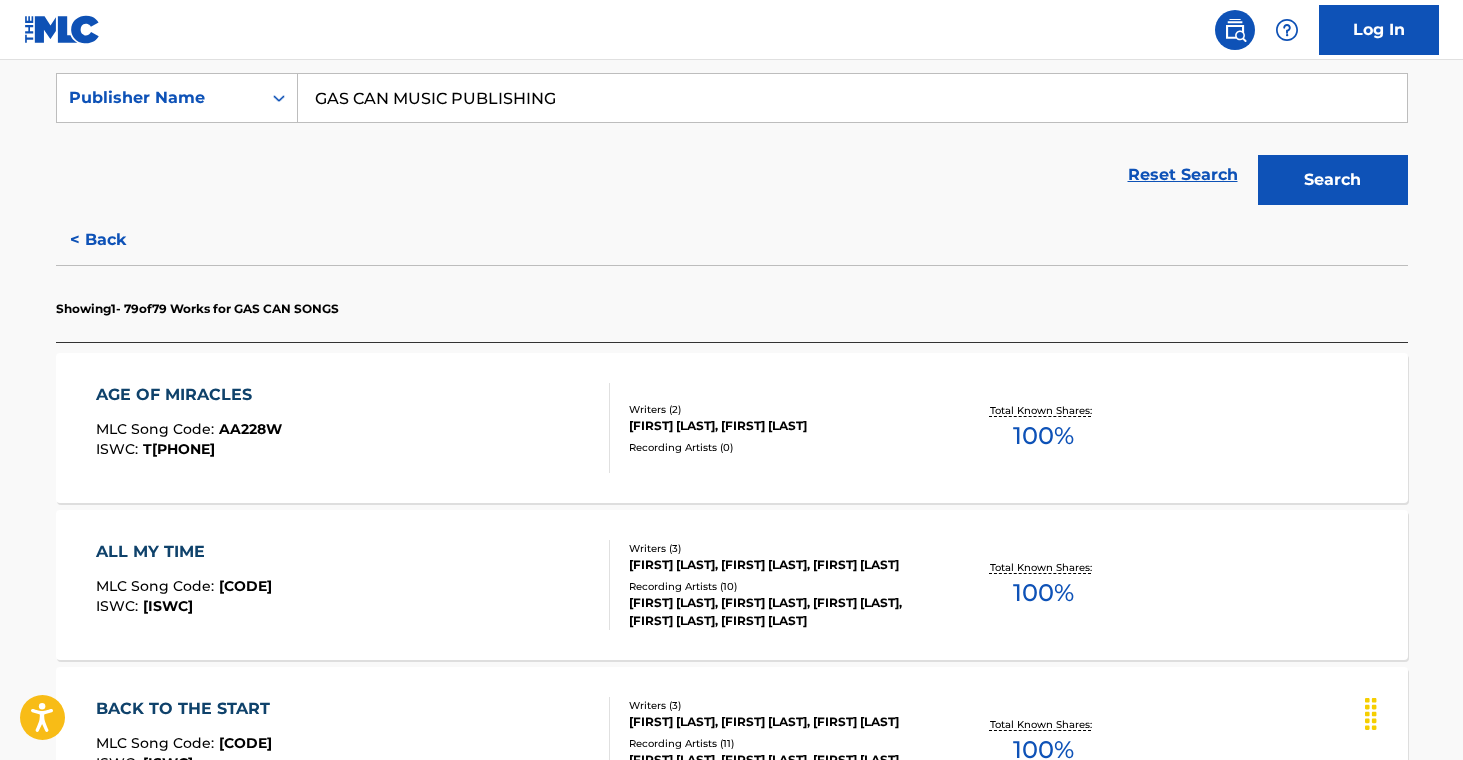 click on "AGE OF MIRACLES MLC Song Code : [MLC_CODE] ISWC : [ISWC] Writers ( 2 ) [FIRST] [LAST], [FIRST] [LAST] Recording Artists ( 0 ) Total Known Shares: 100 %" at bounding box center (732, 428) 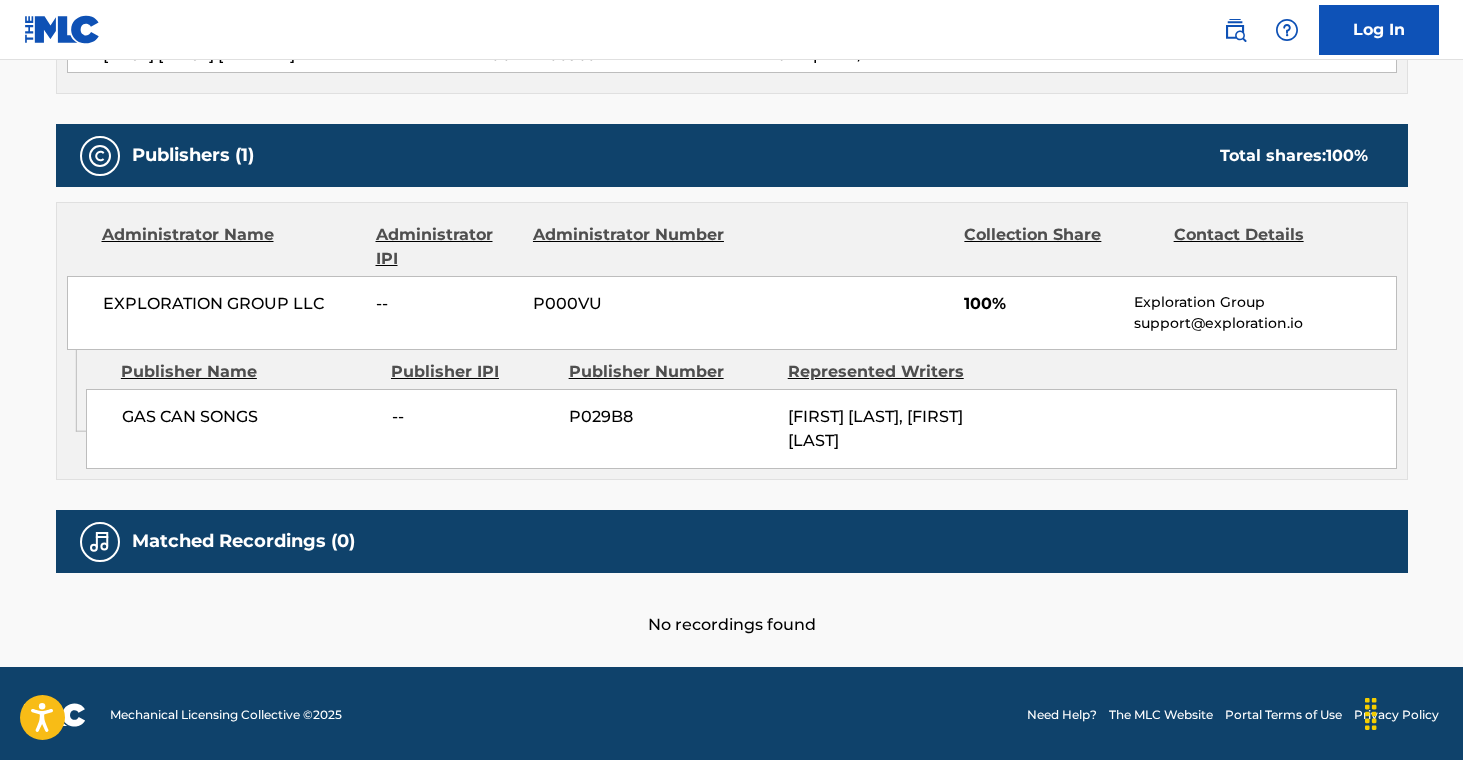 scroll, scrollTop: 0, scrollLeft: 0, axis: both 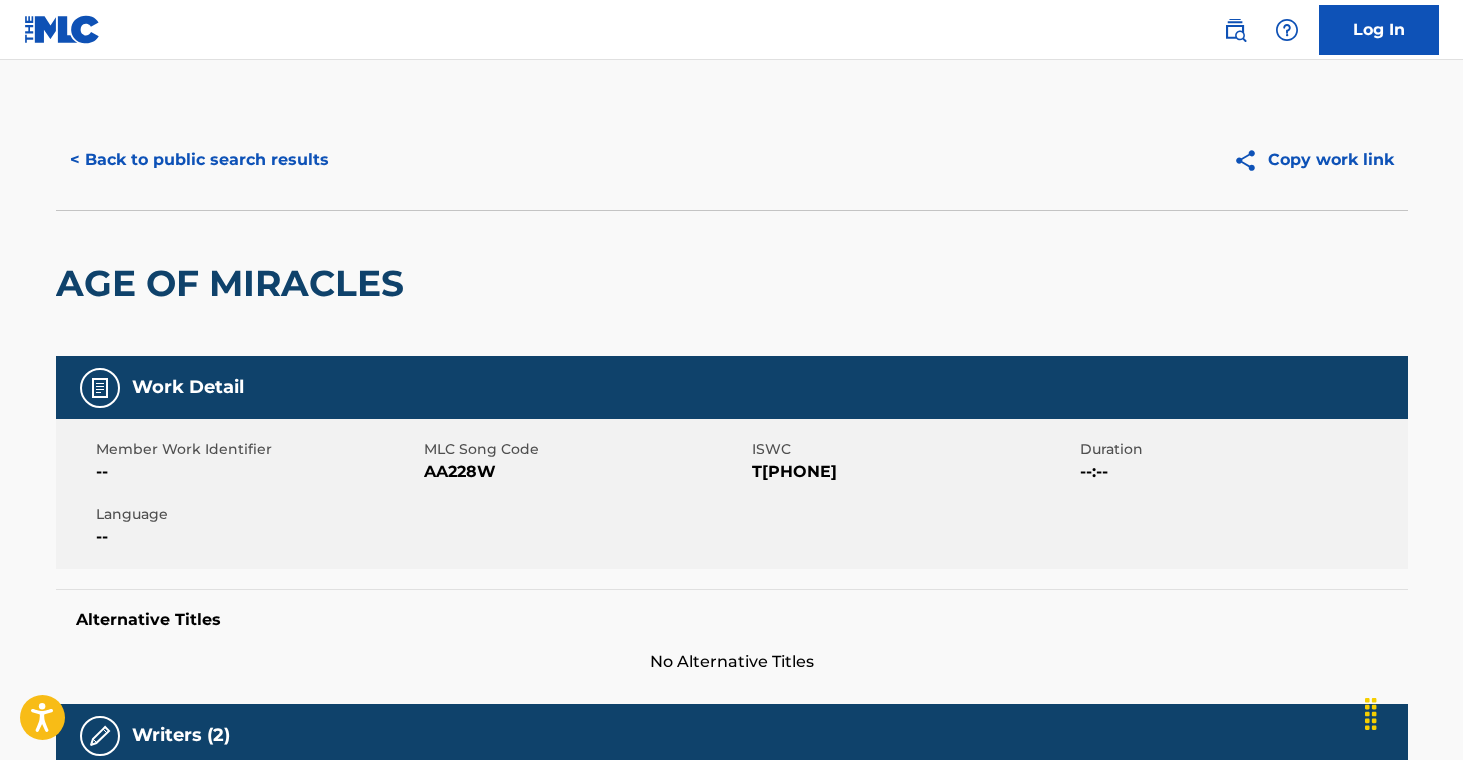 click on "< Back to public search results" at bounding box center (199, 160) 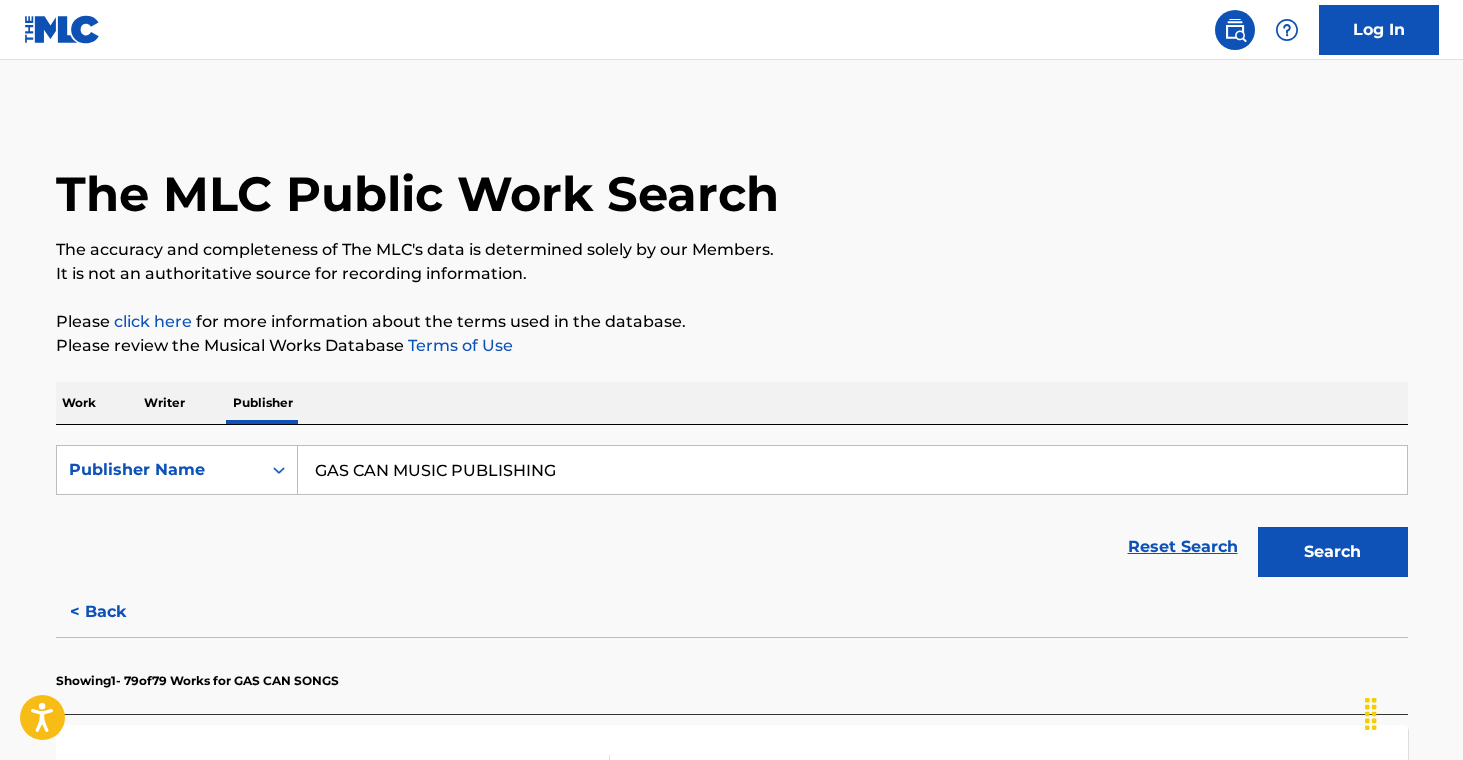 drag, startPoint x: 604, startPoint y: 474, endPoint x: 182, endPoint y: 420, distance: 425.44095 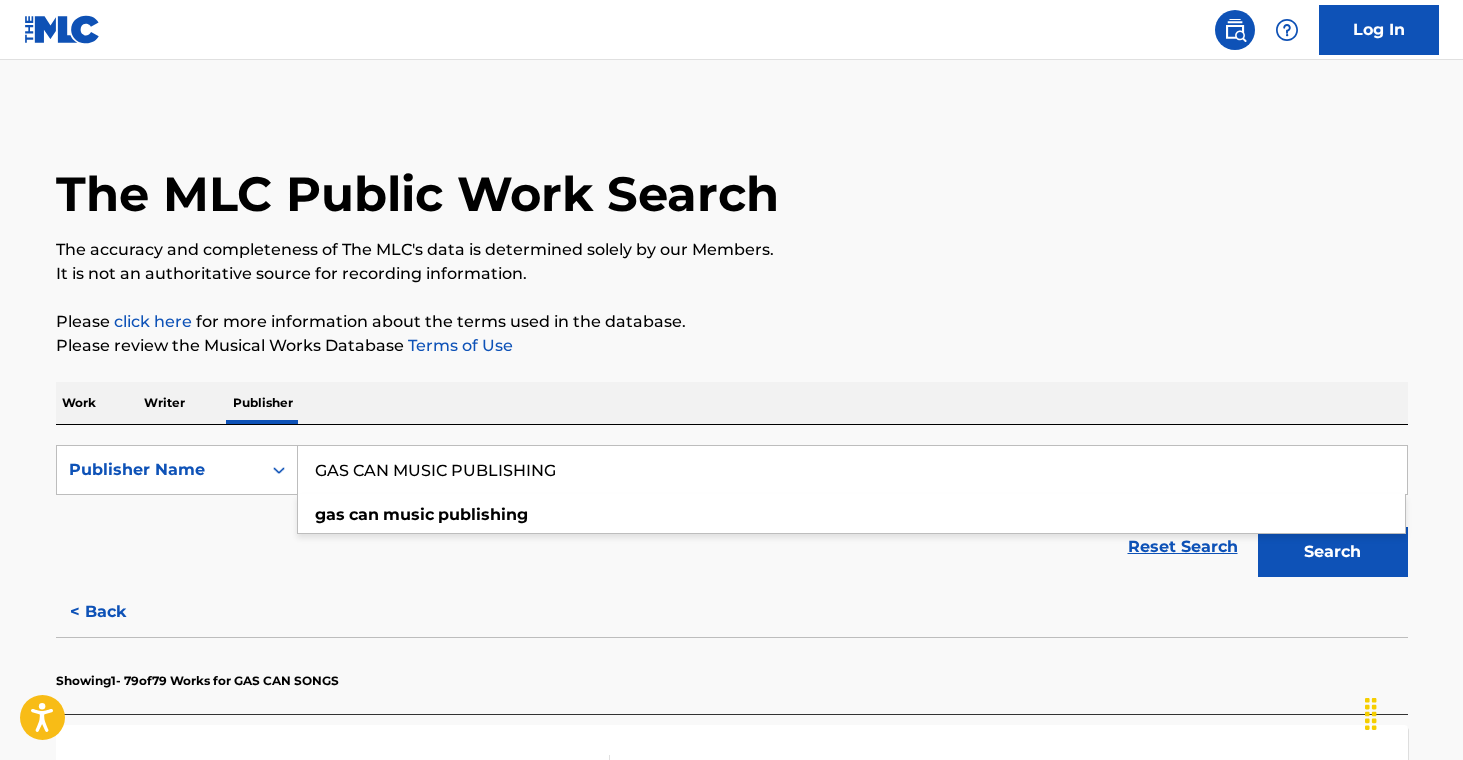 click on "< Back" at bounding box center [116, 612] 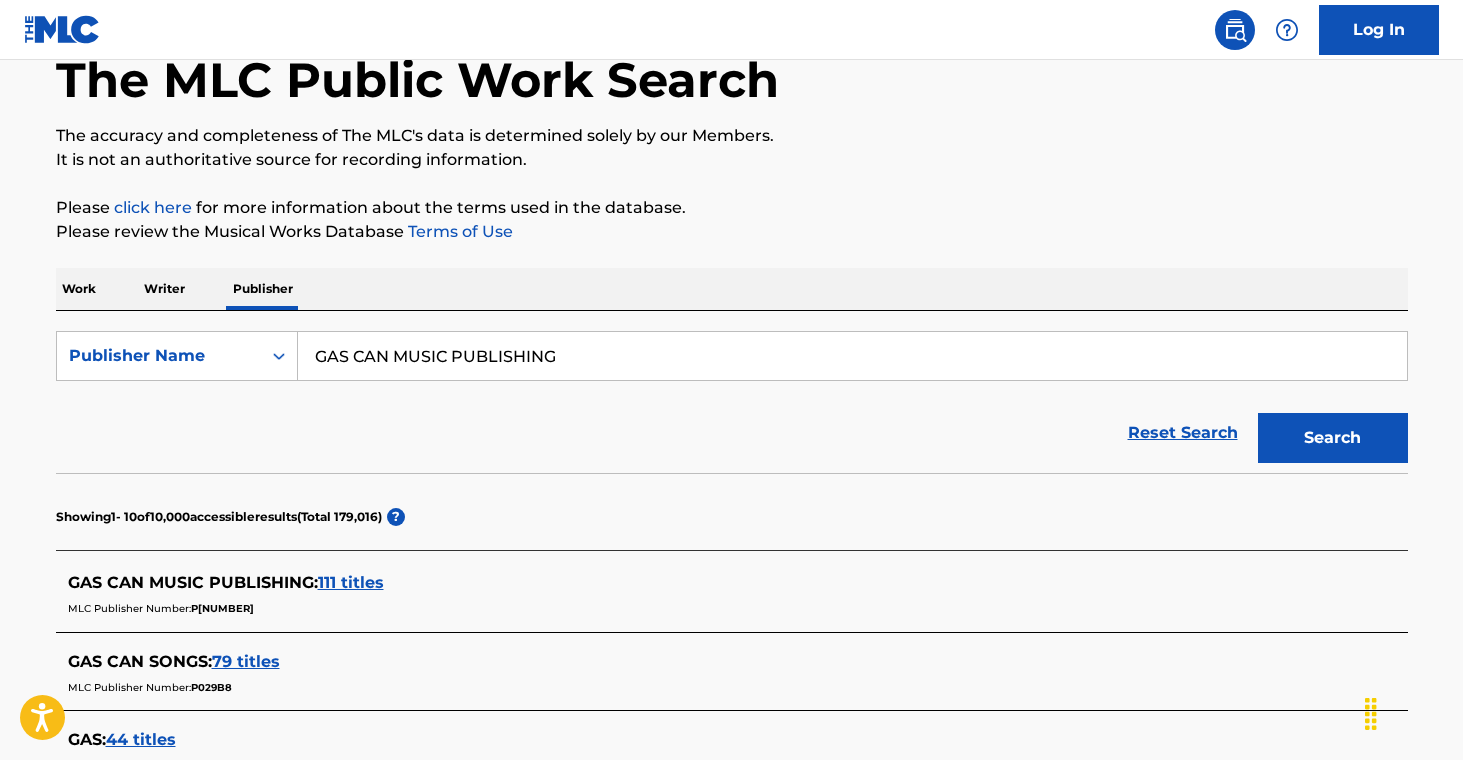 scroll, scrollTop: 166, scrollLeft: 0, axis: vertical 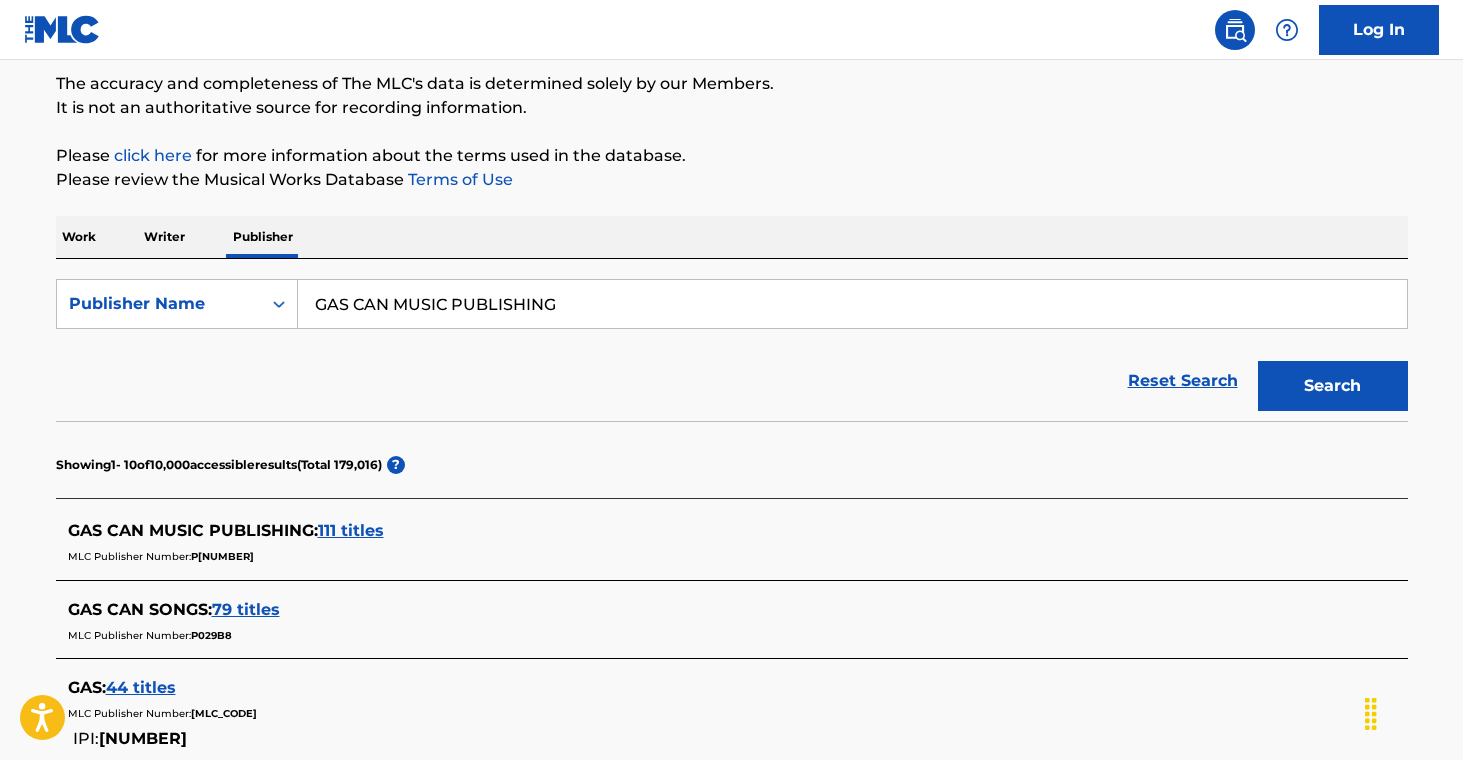 click on "111 titles" at bounding box center (351, 530) 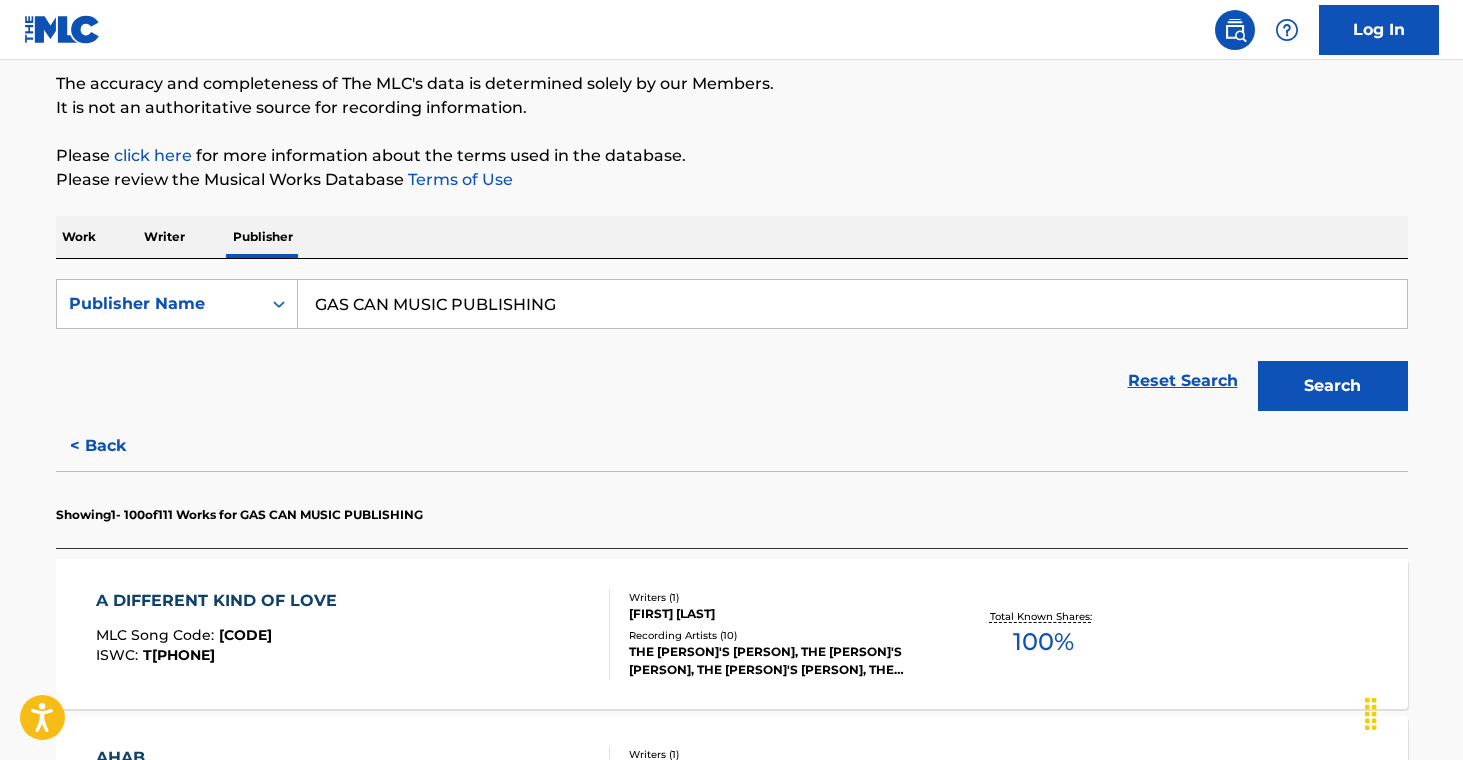 click on "THE [PERSON]'S [PERSON], THE [PERSON]'S [PERSON], THE [PERSON]'S [PERSON], THE [PERSON]'S [PERSON], THE [PERSON]'S [PERSON]" at bounding box center (780, 661) 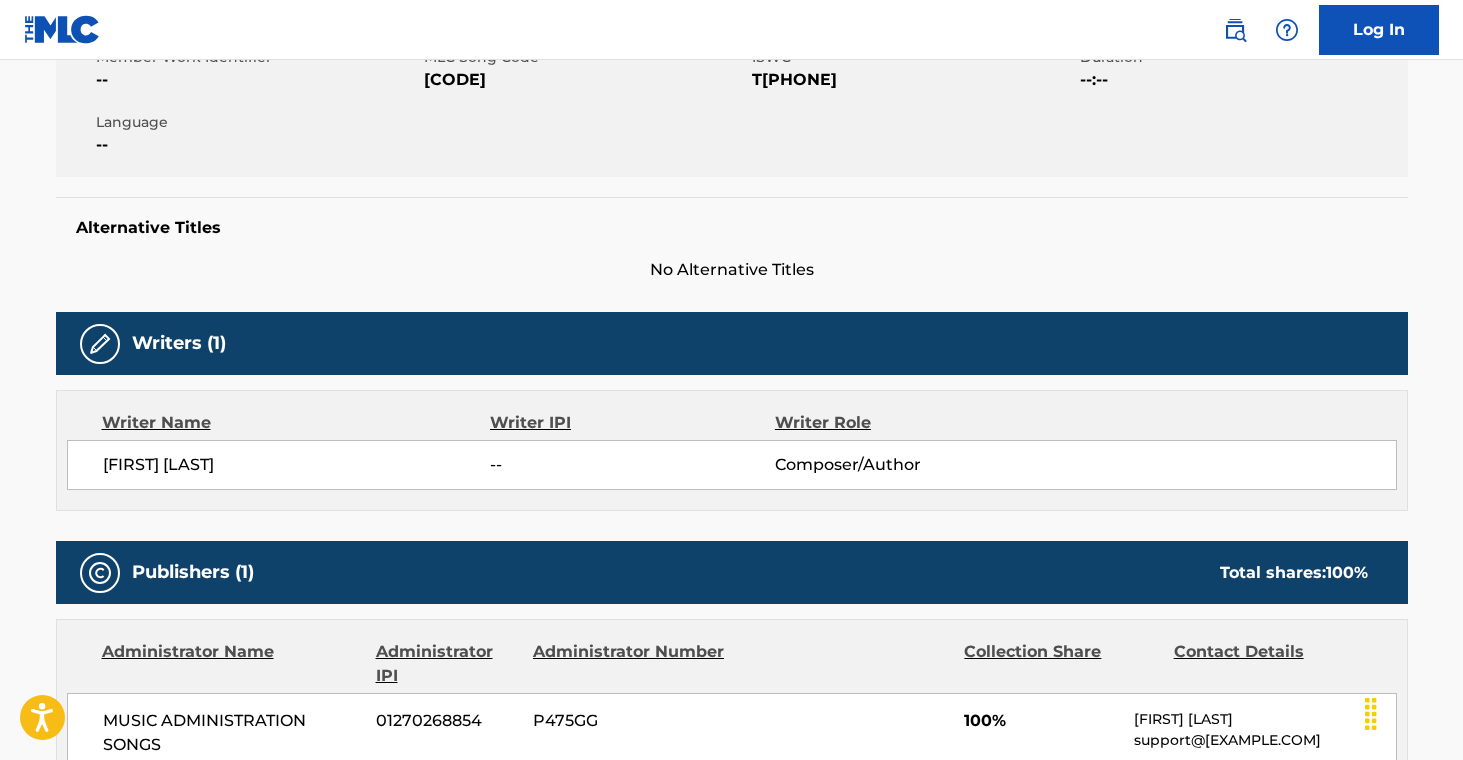 scroll, scrollTop: 0, scrollLeft: 0, axis: both 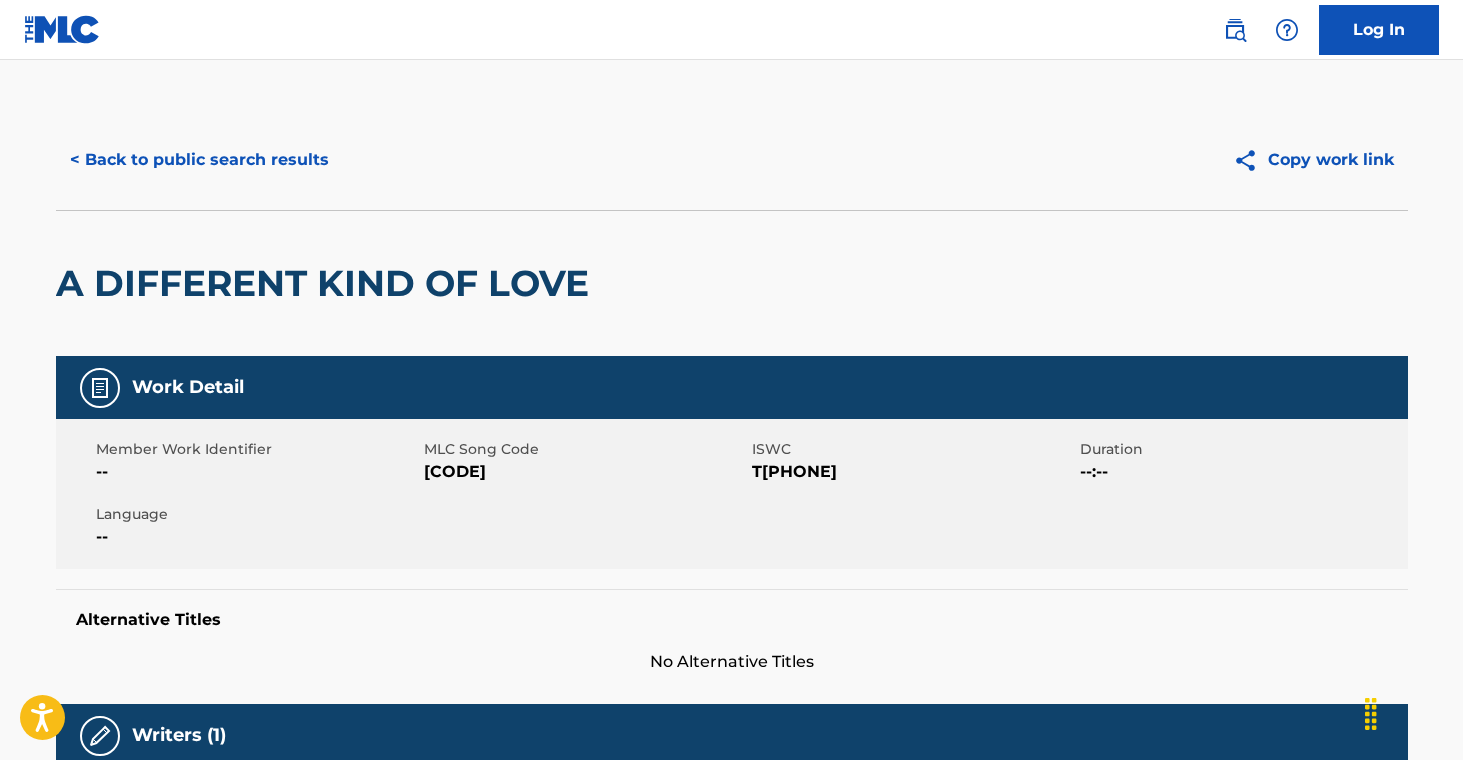 click on "< Back to public search results" at bounding box center (199, 160) 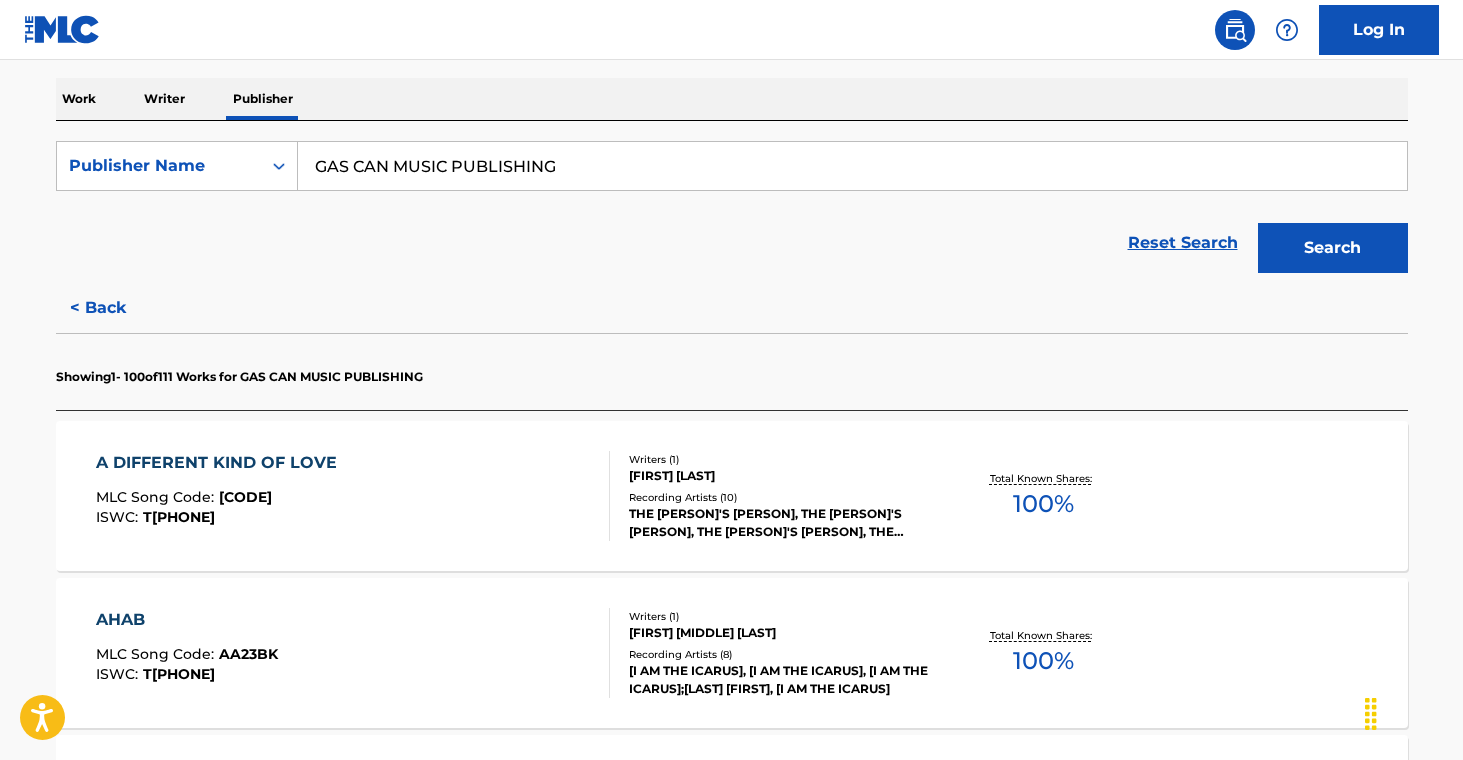 scroll, scrollTop: 336, scrollLeft: 0, axis: vertical 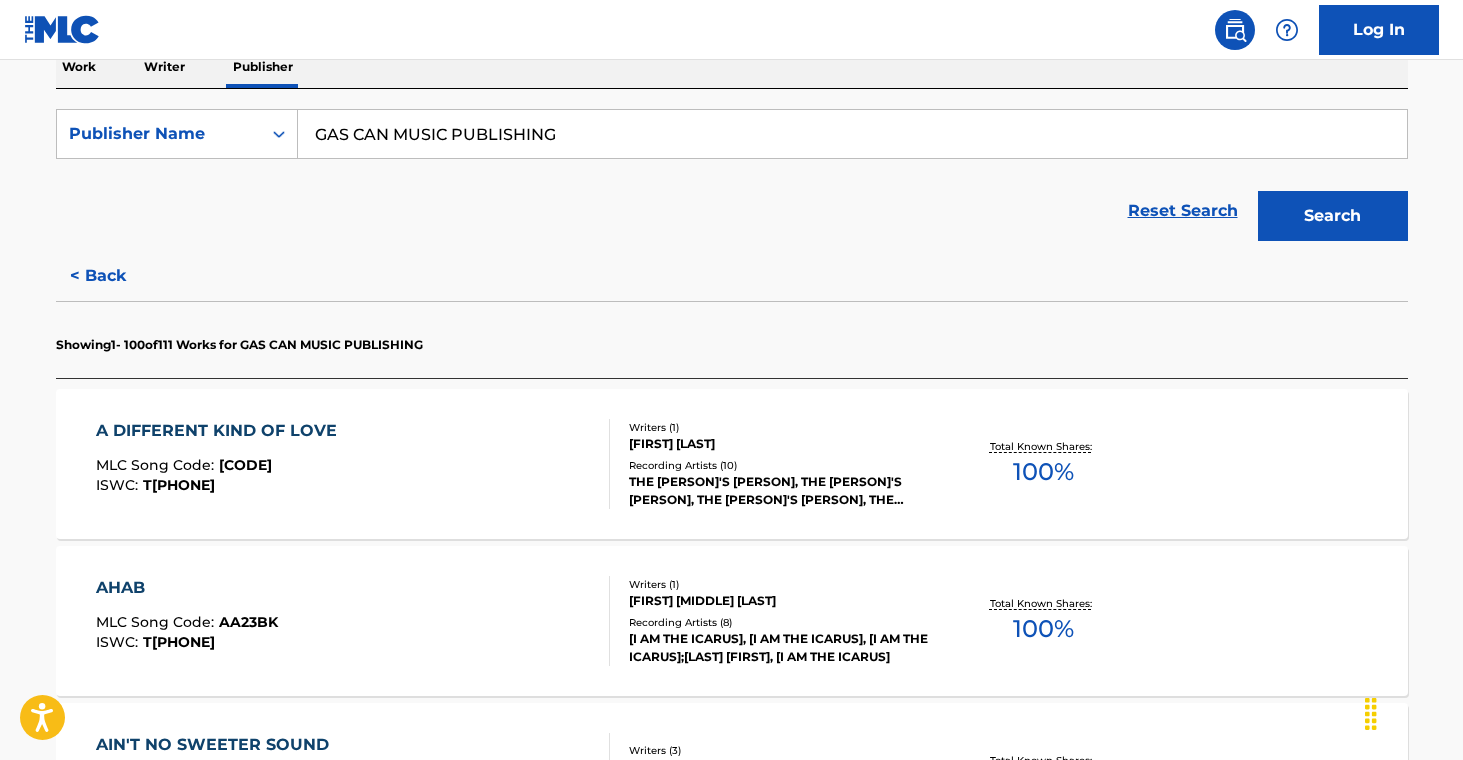 click on "< Back" at bounding box center [116, 276] 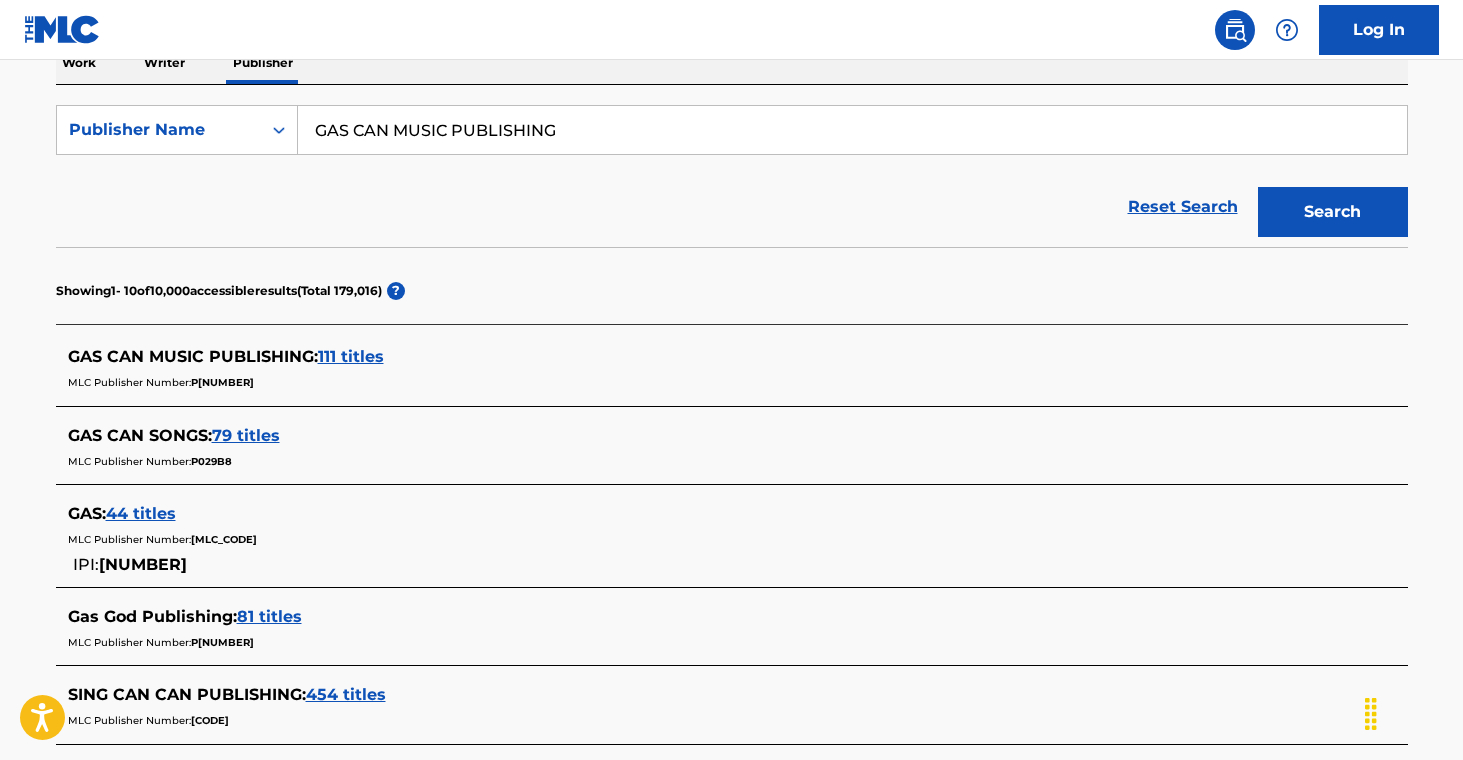 scroll, scrollTop: 340, scrollLeft: 0, axis: vertical 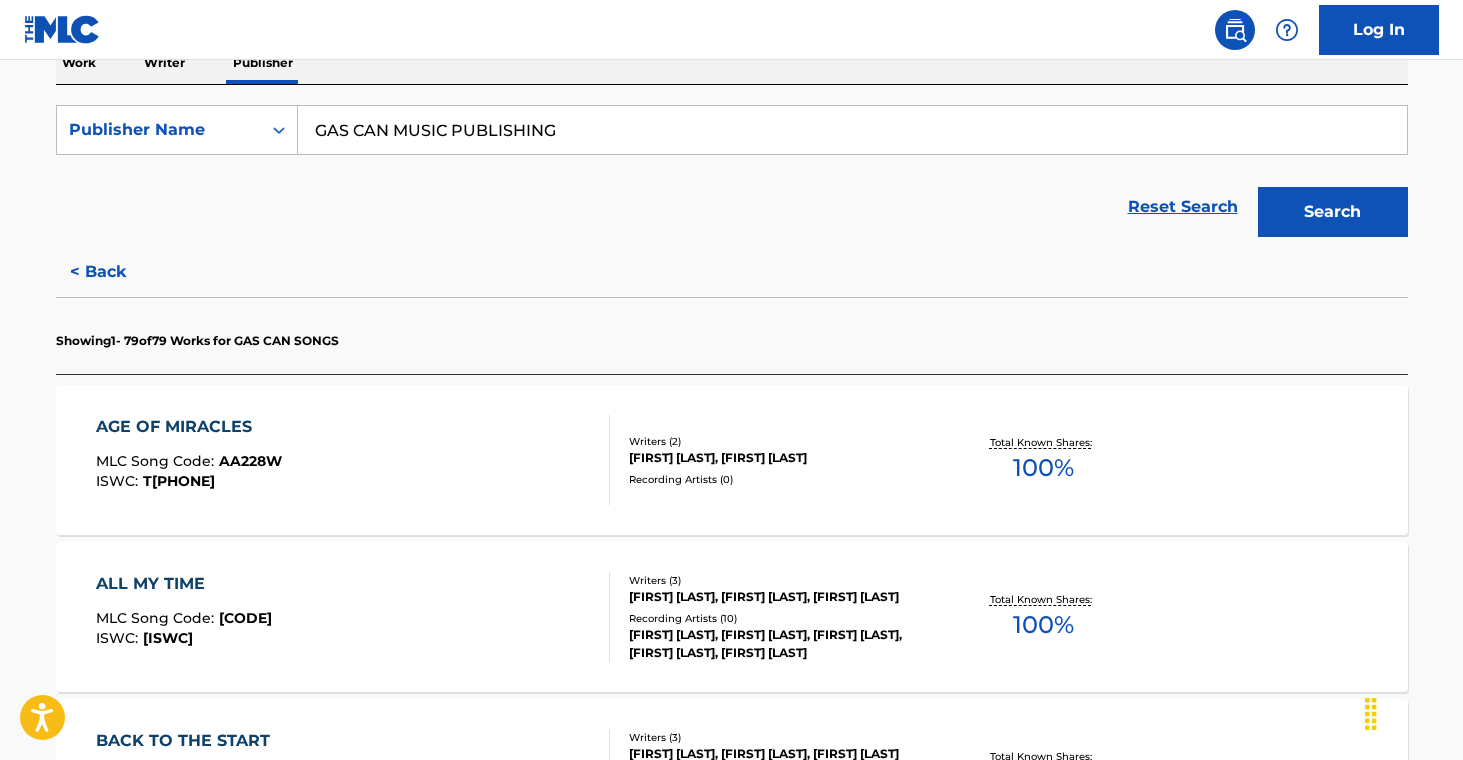 click on "AGE OF MIRACLES MLC Song Code : [MLC_CODE] ISWC : [ISWC] Writers ( 2 ) [FIRST] [LAST], [FIRST] [LAST] Recording Artists ( 0 ) Total Known Shares: 100 %" at bounding box center [732, 460] 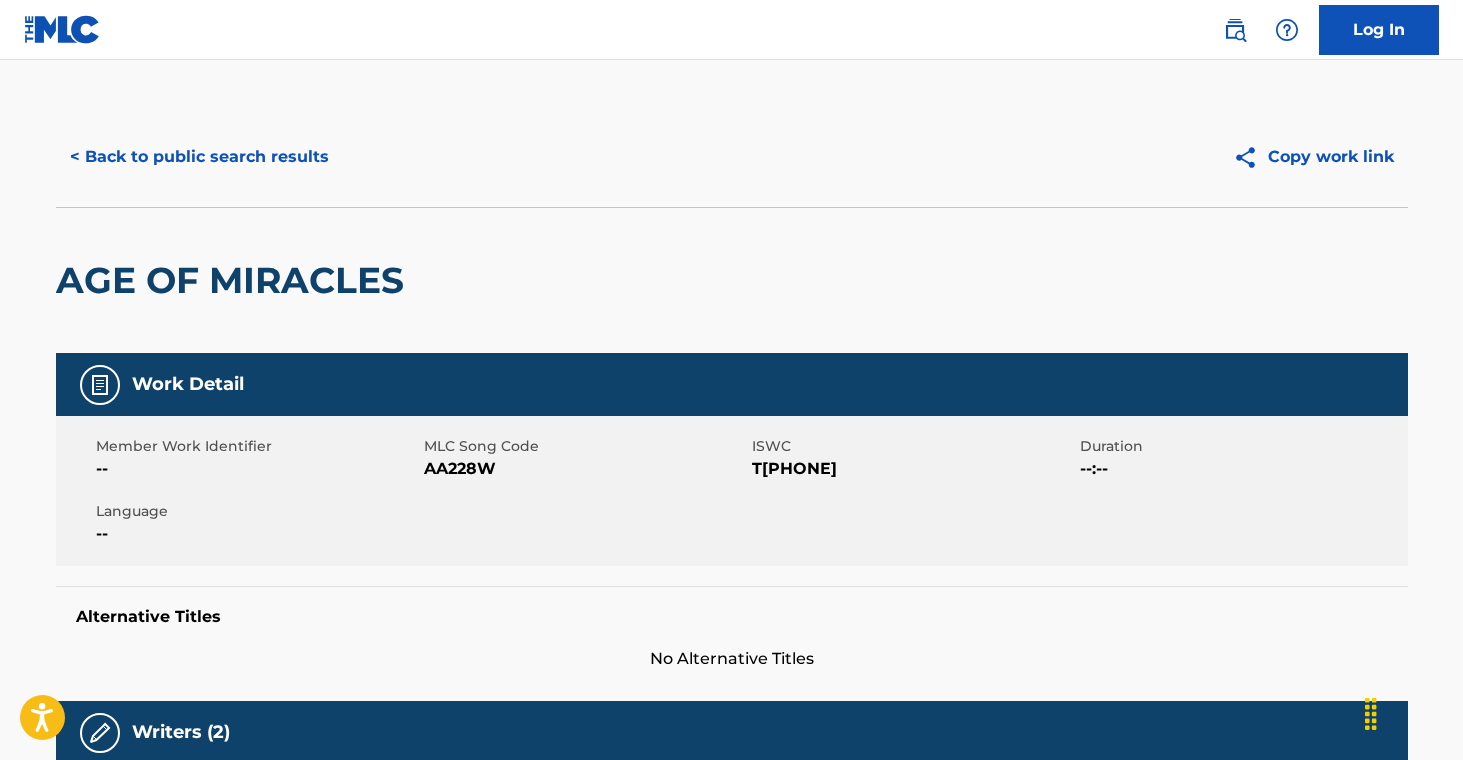 scroll, scrollTop: 0, scrollLeft: 0, axis: both 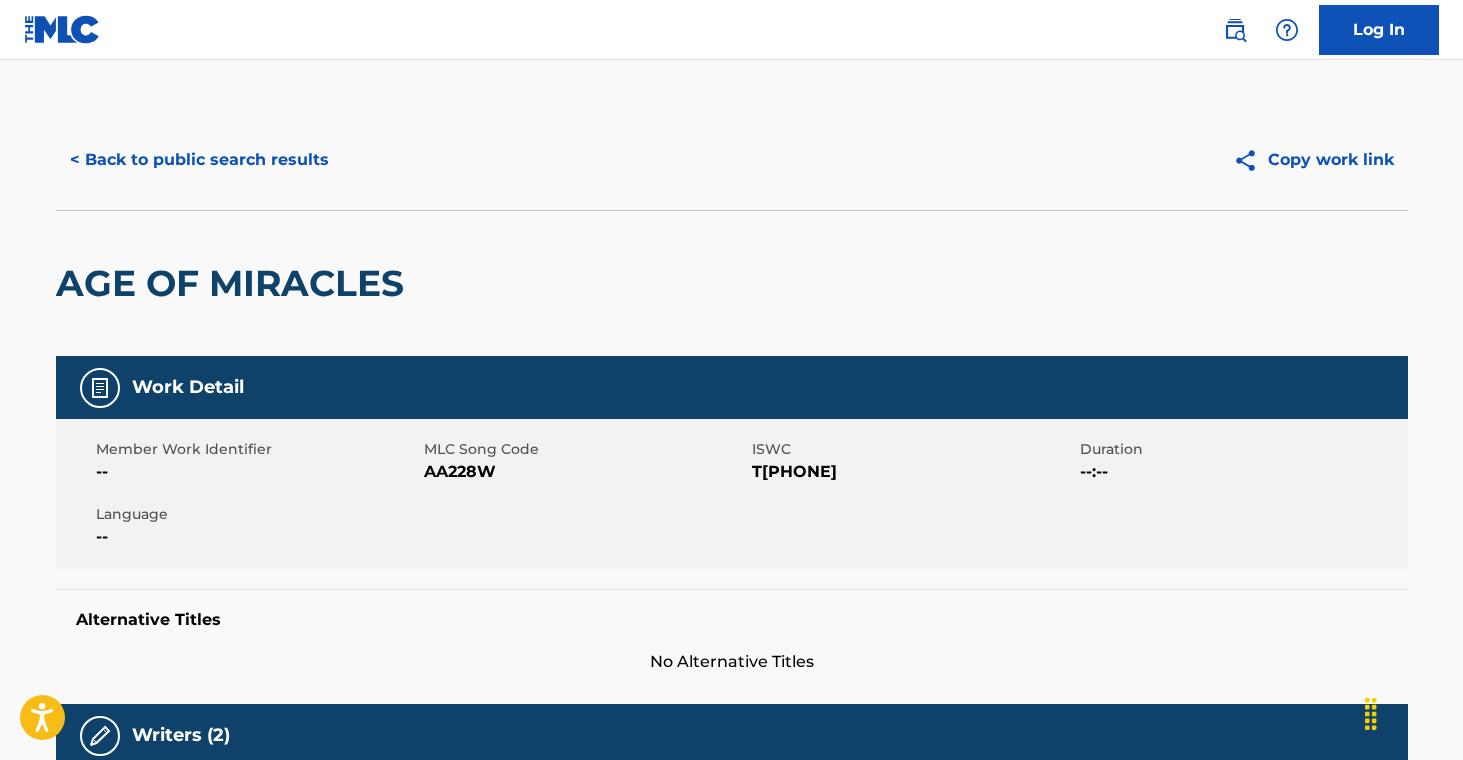 click on "< Back to public search results" at bounding box center [199, 160] 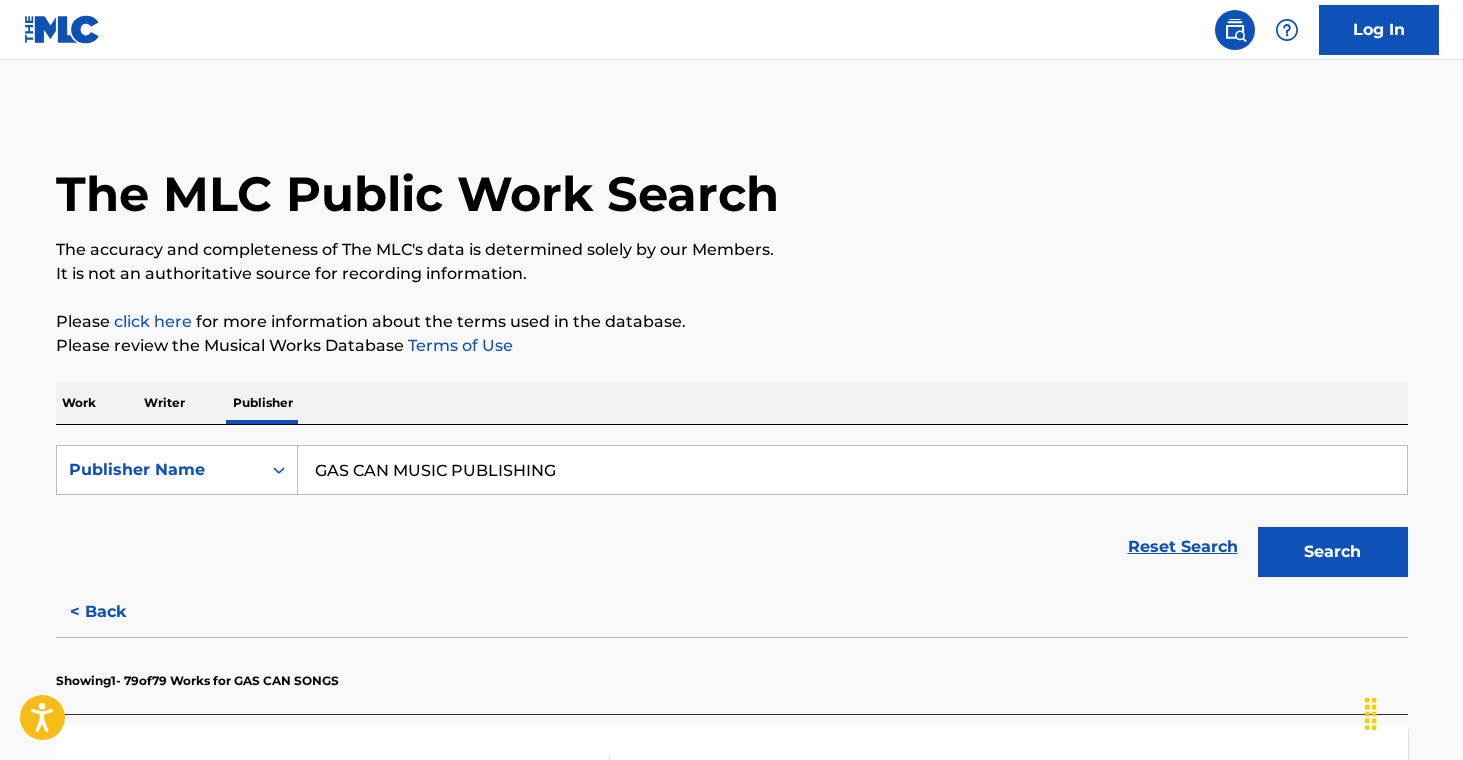 drag, startPoint x: 579, startPoint y: 473, endPoint x: 143, endPoint y: 401, distance: 441.90497 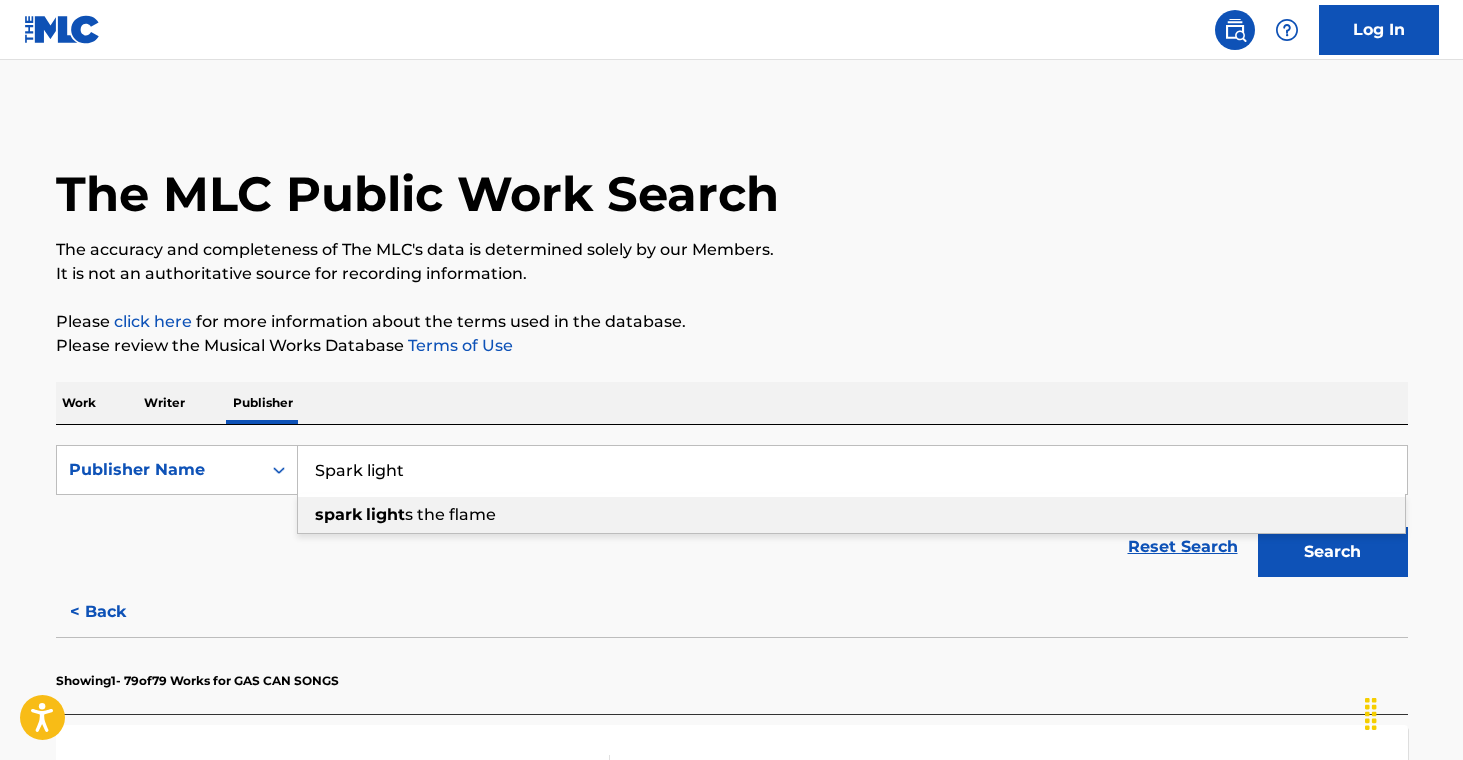 click on "s the flame" at bounding box center (450, 514) 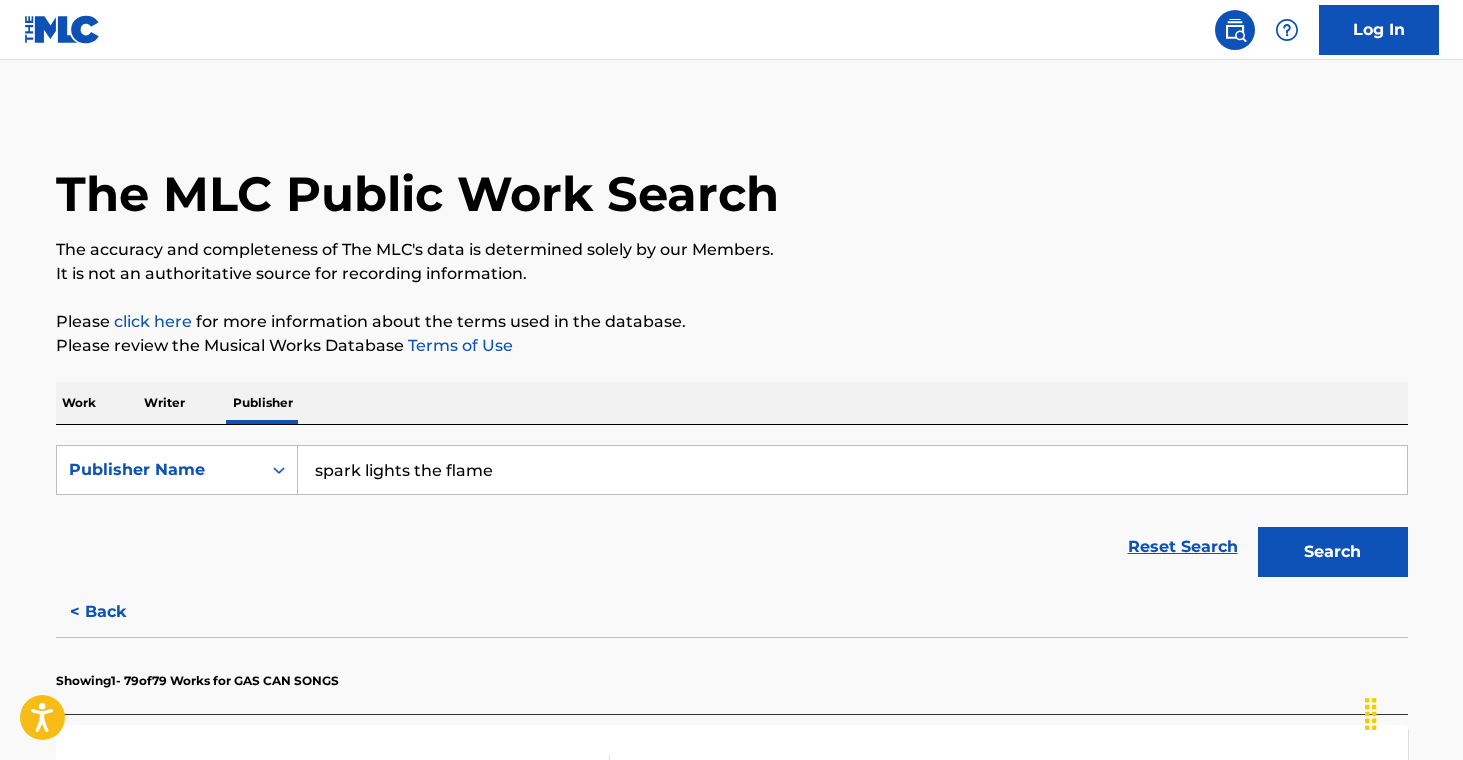 click on "Search" at bounding box center (1333, 552) 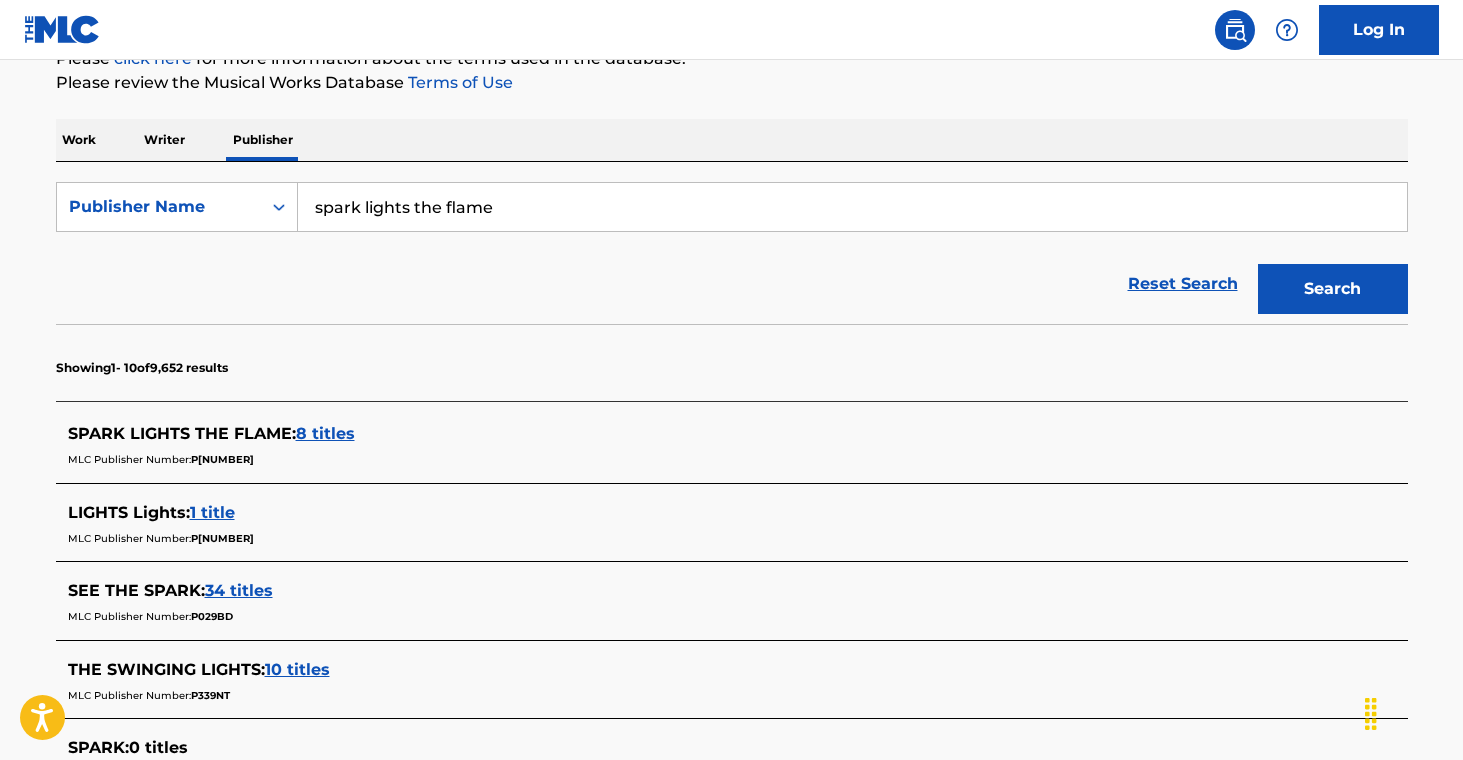 scroll, scrollTop: 297, scrollLeft: 0, axis: vertical 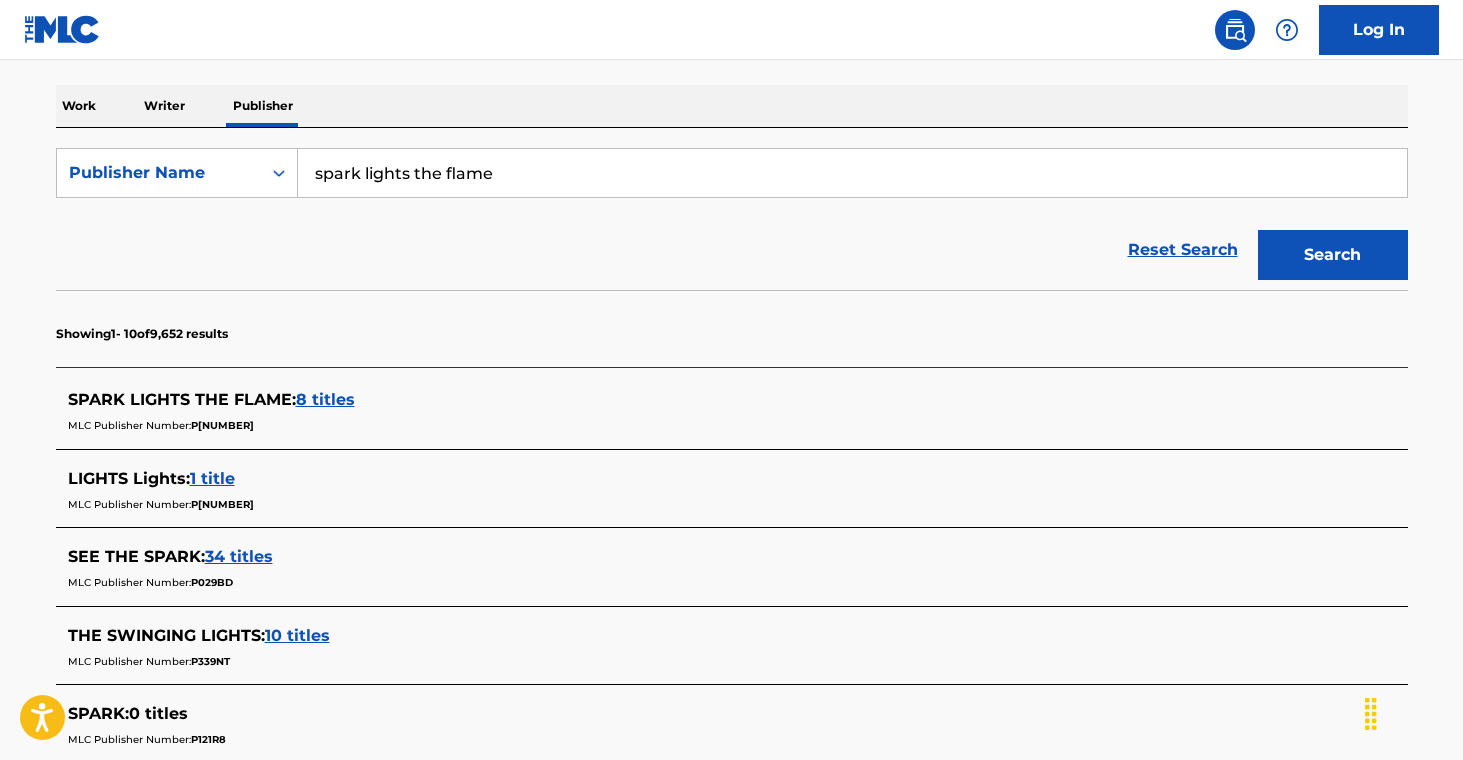 click on "8 titles" at bounding box center (325, 399) 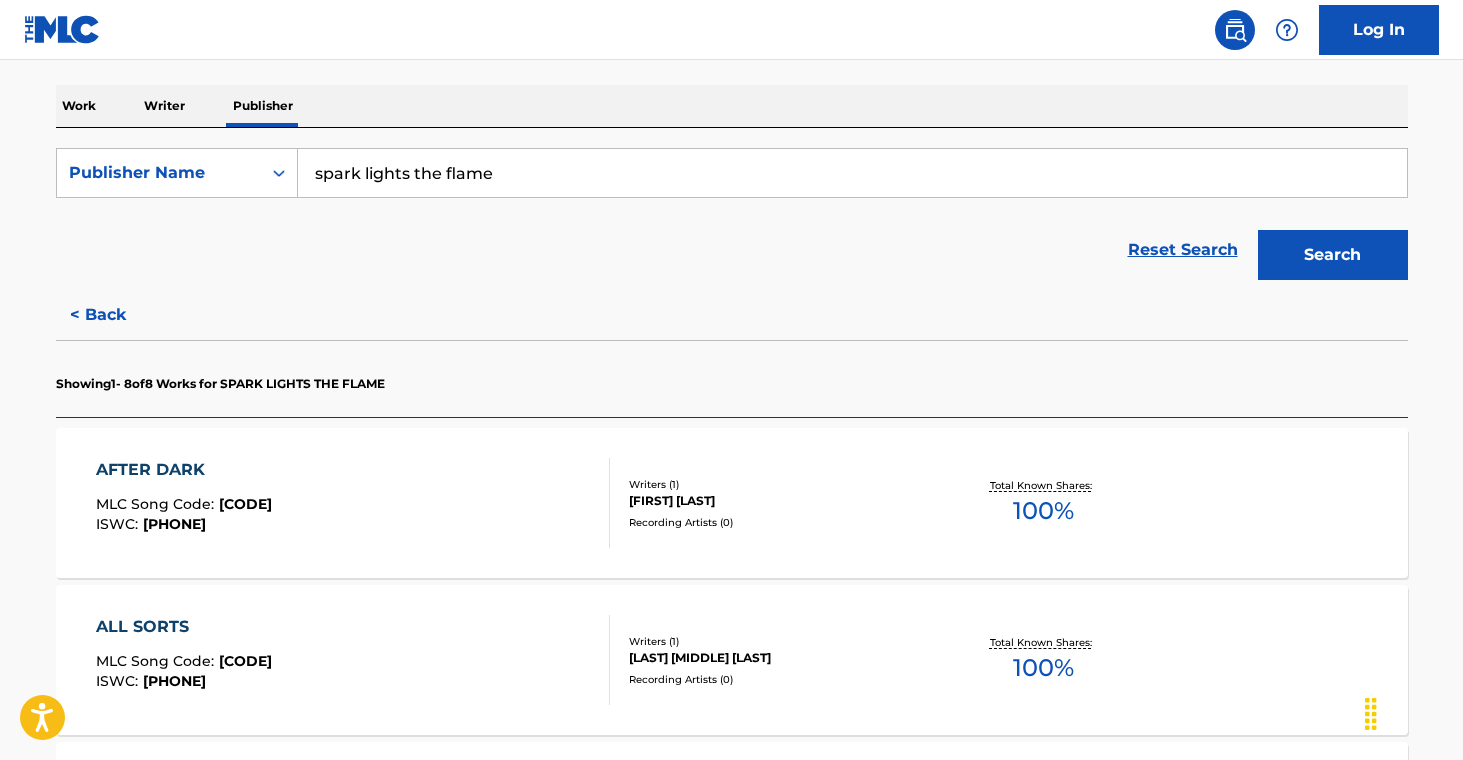 click on "Recording Artists ( 0 )" at bounding box center [780, 522] 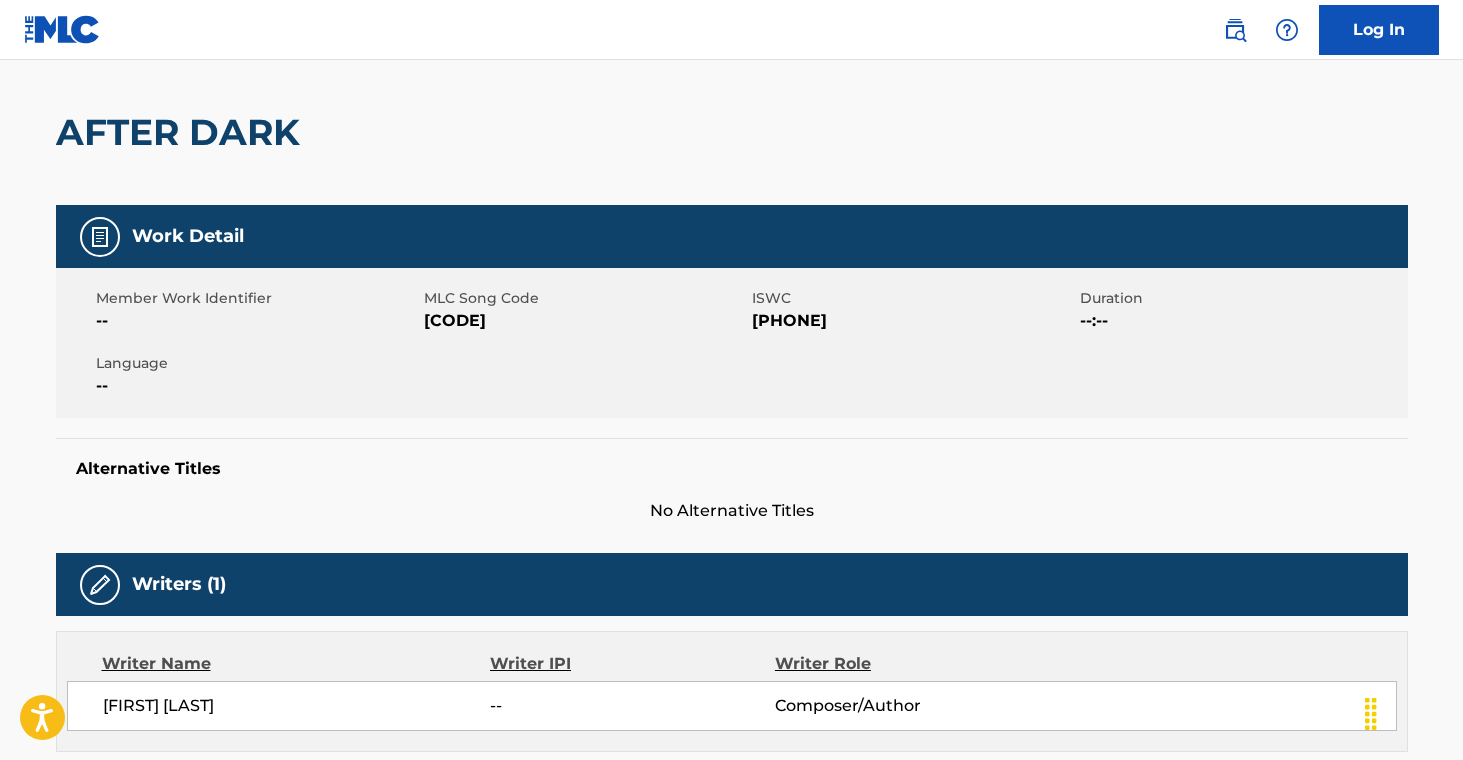 scroll, scrollTop: 0, scrollLeft: 0, axis: both 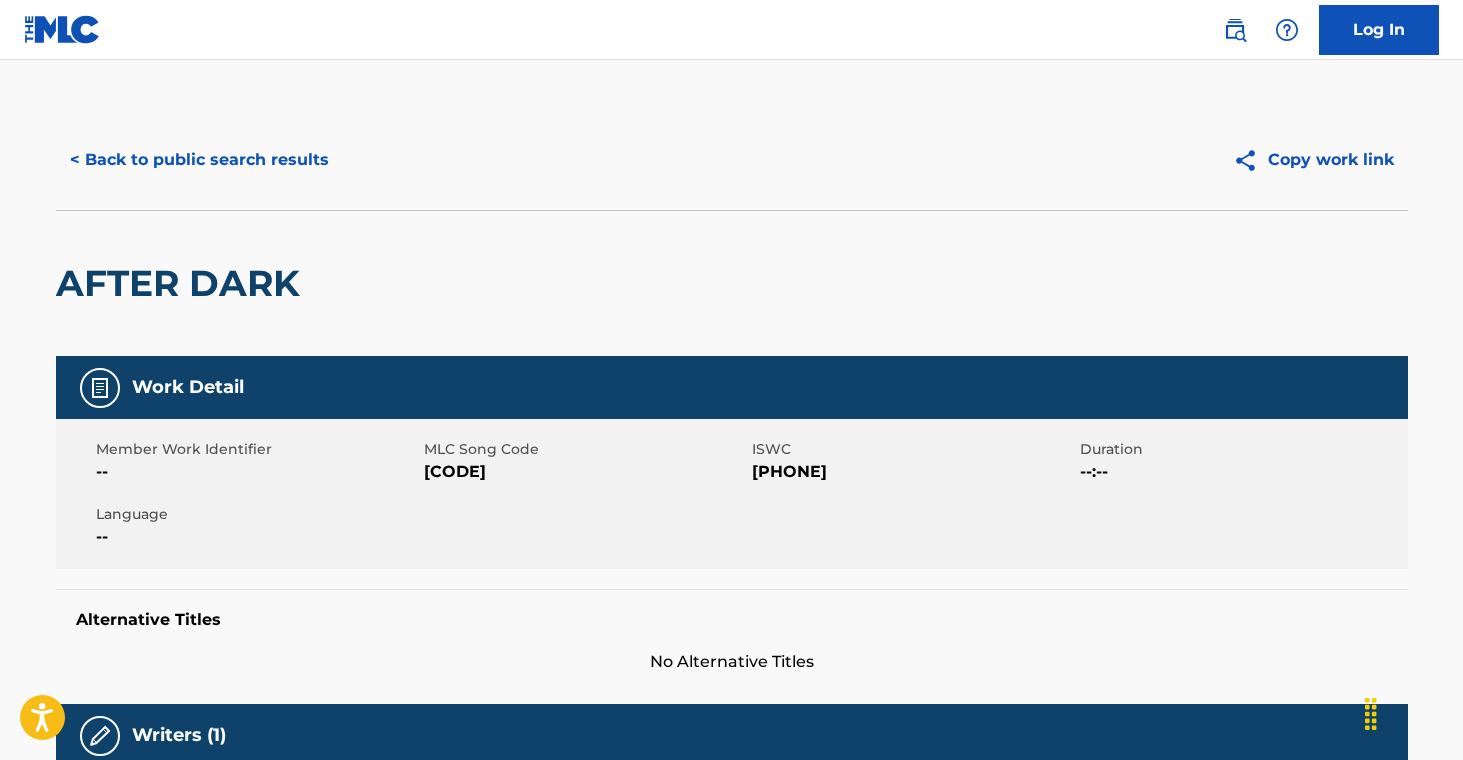 click on "< Back to public search results" at bounding box center (199, 160) 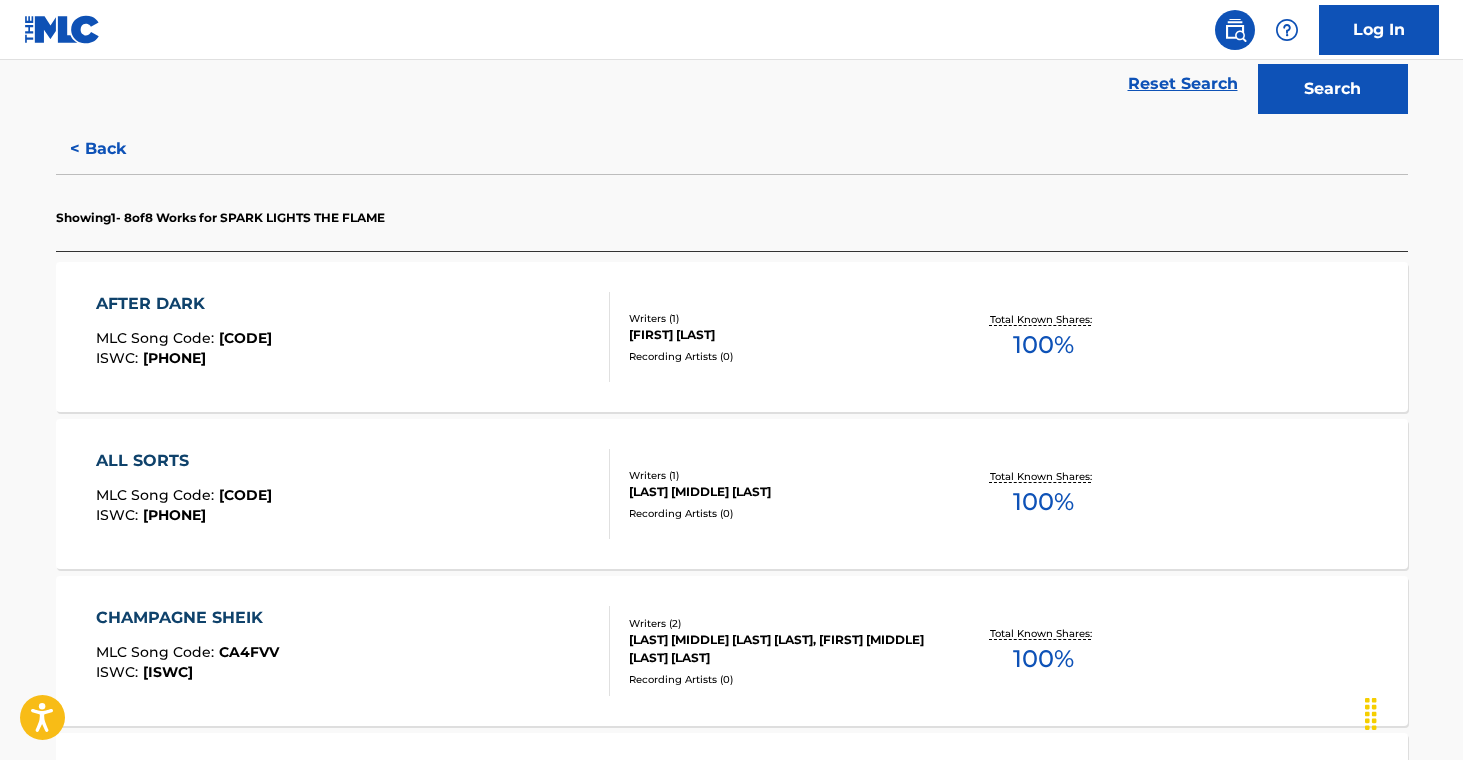 scroll, scrollTop: 500, scrollLeft: 0, axis: vertical 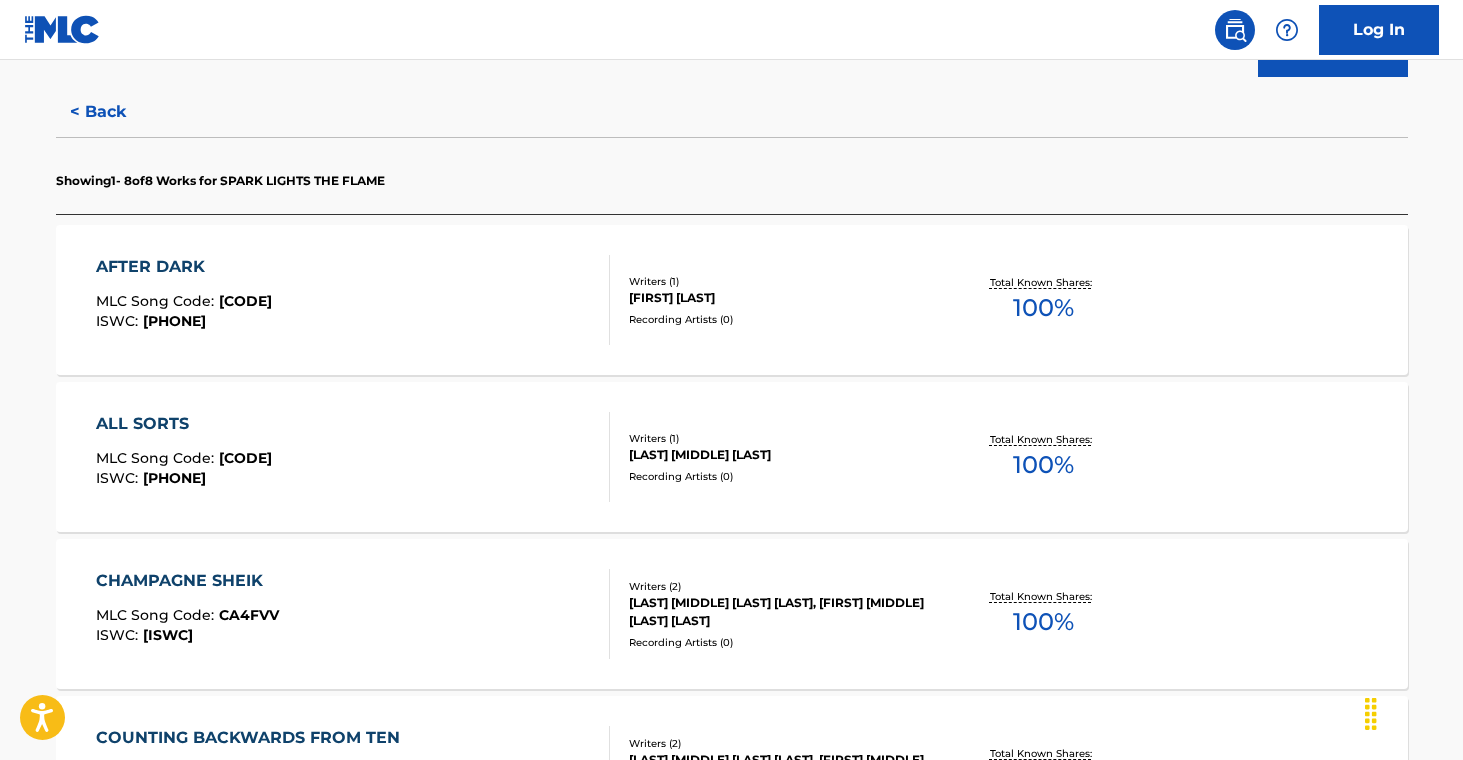 click on "MLC Song Code : [CODE] ISWC : [CODE] Writers ( 1 ) [LAST] [MIDDLE] [LAST] Recording Artists ( 0 ) Total Known Shares: 100 %" at bounding box center [732, 457] 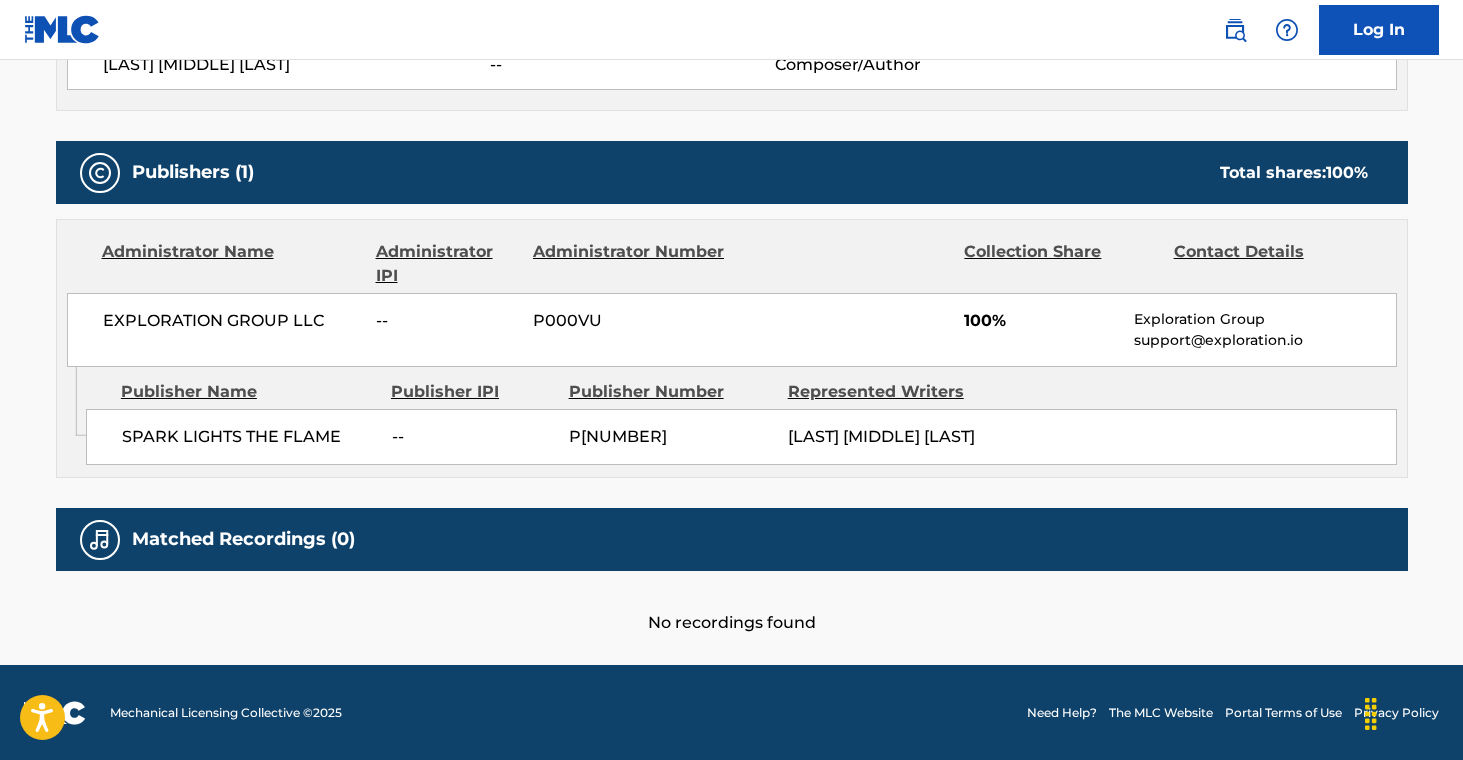 scroll, scrollTop: 0, scrollLeft: 0, axis: both 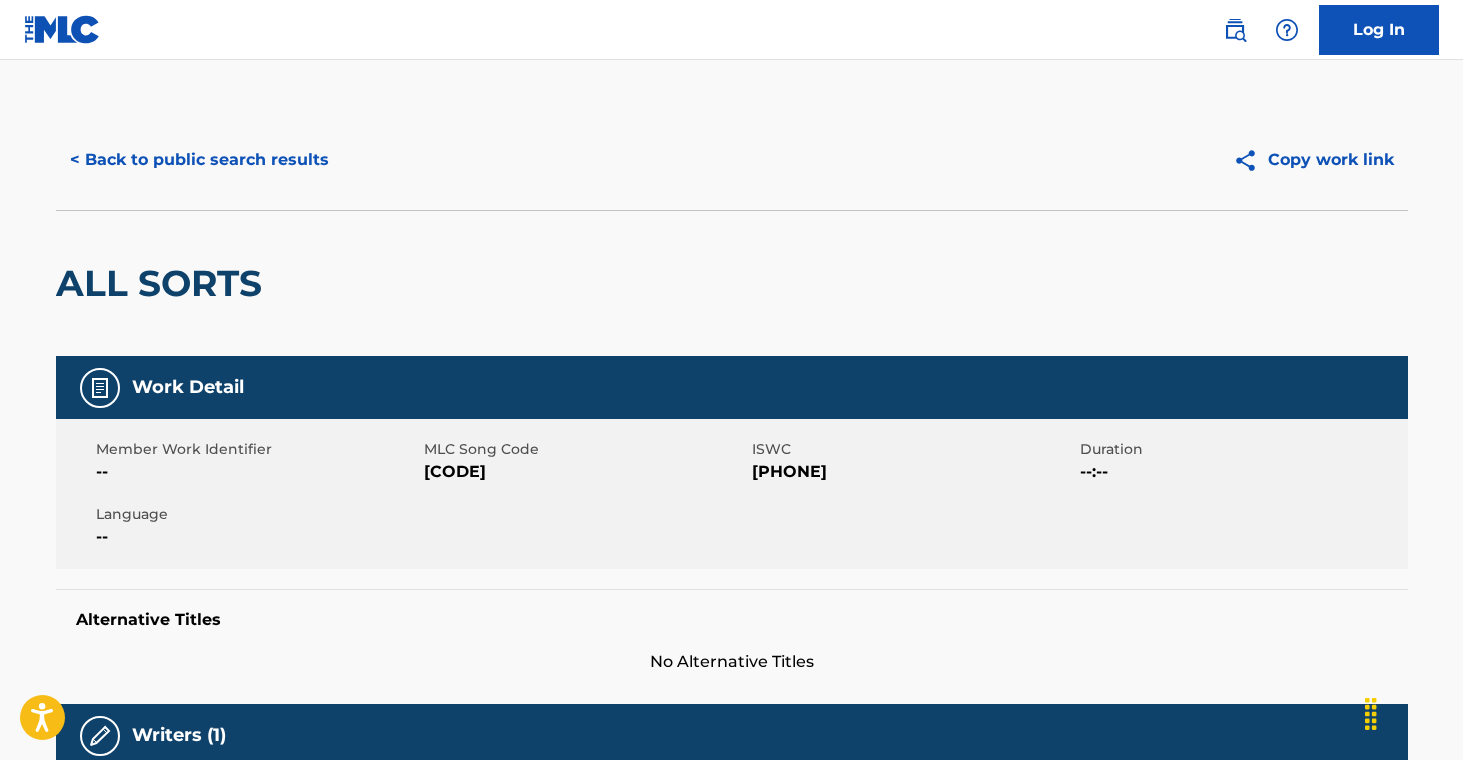 click on "< Back to public search results" at bounding box center (199, 160) 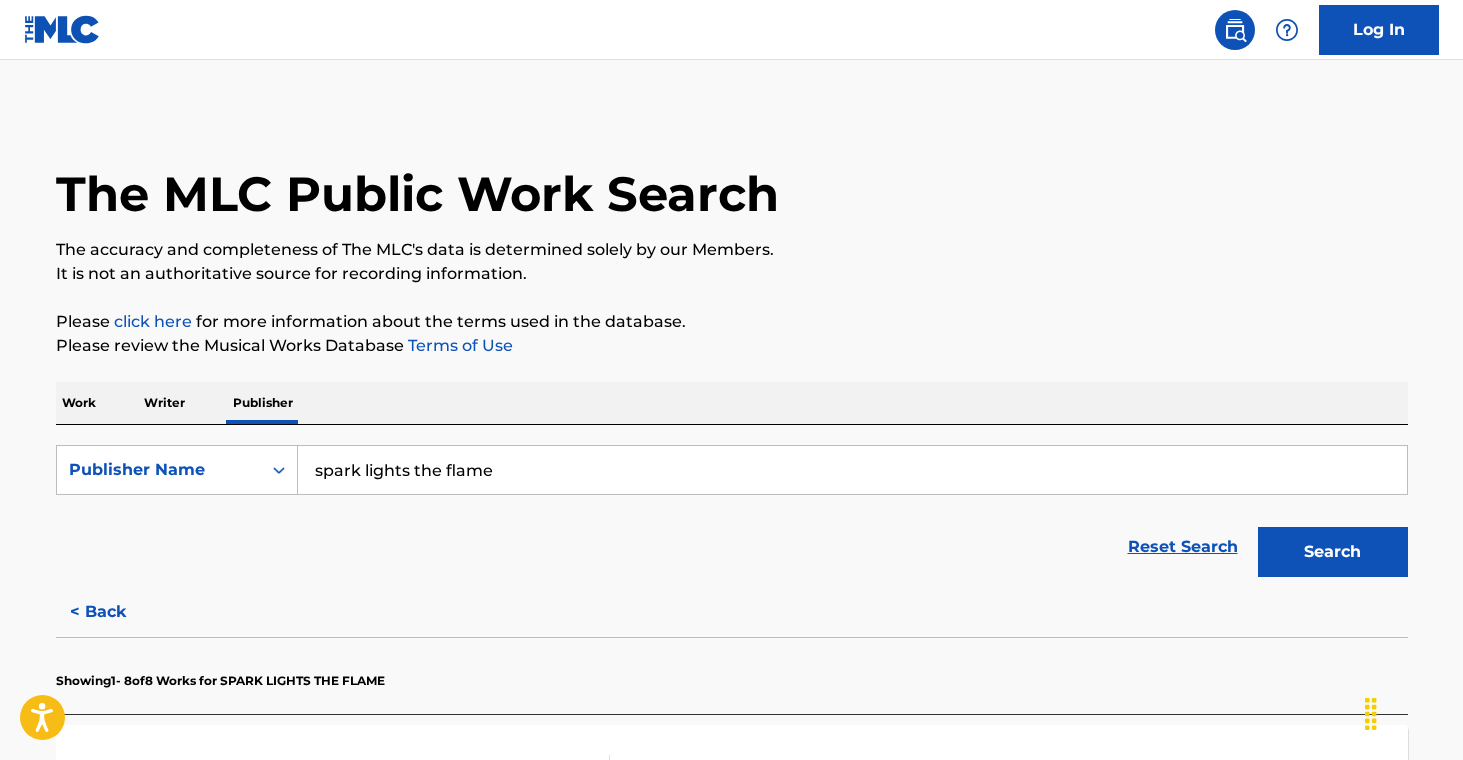 drag, startPoint x: 528, startPoint y: 469, endPoint x: 2, endPoint y: 391, distance: 531.75183 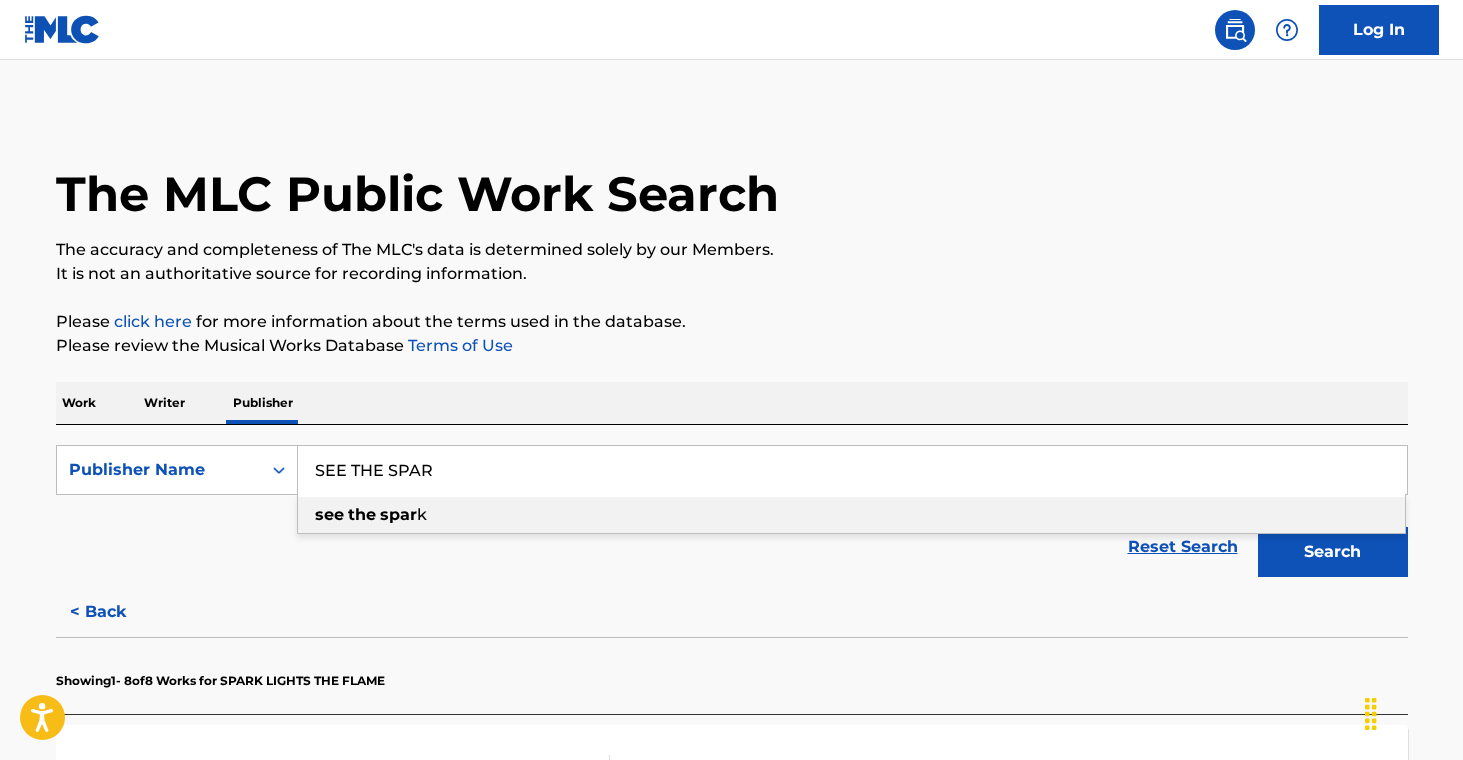 click on "see   the   spar k" at bounding box center (851, 515) 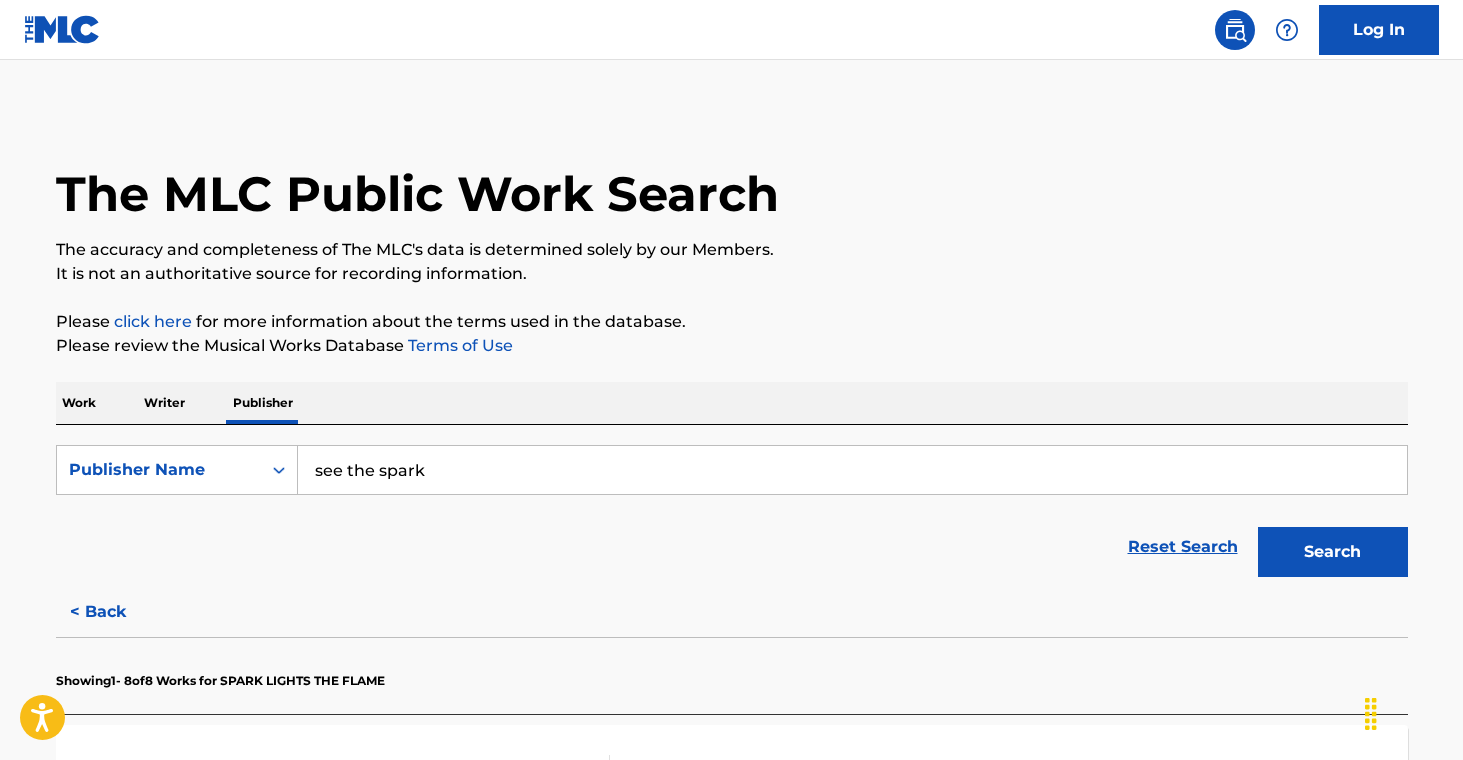 drag, startPoint x: 1376, startPoint y: 567, endPoint x: 1344, endPoint y: 581, distance: 34.928497 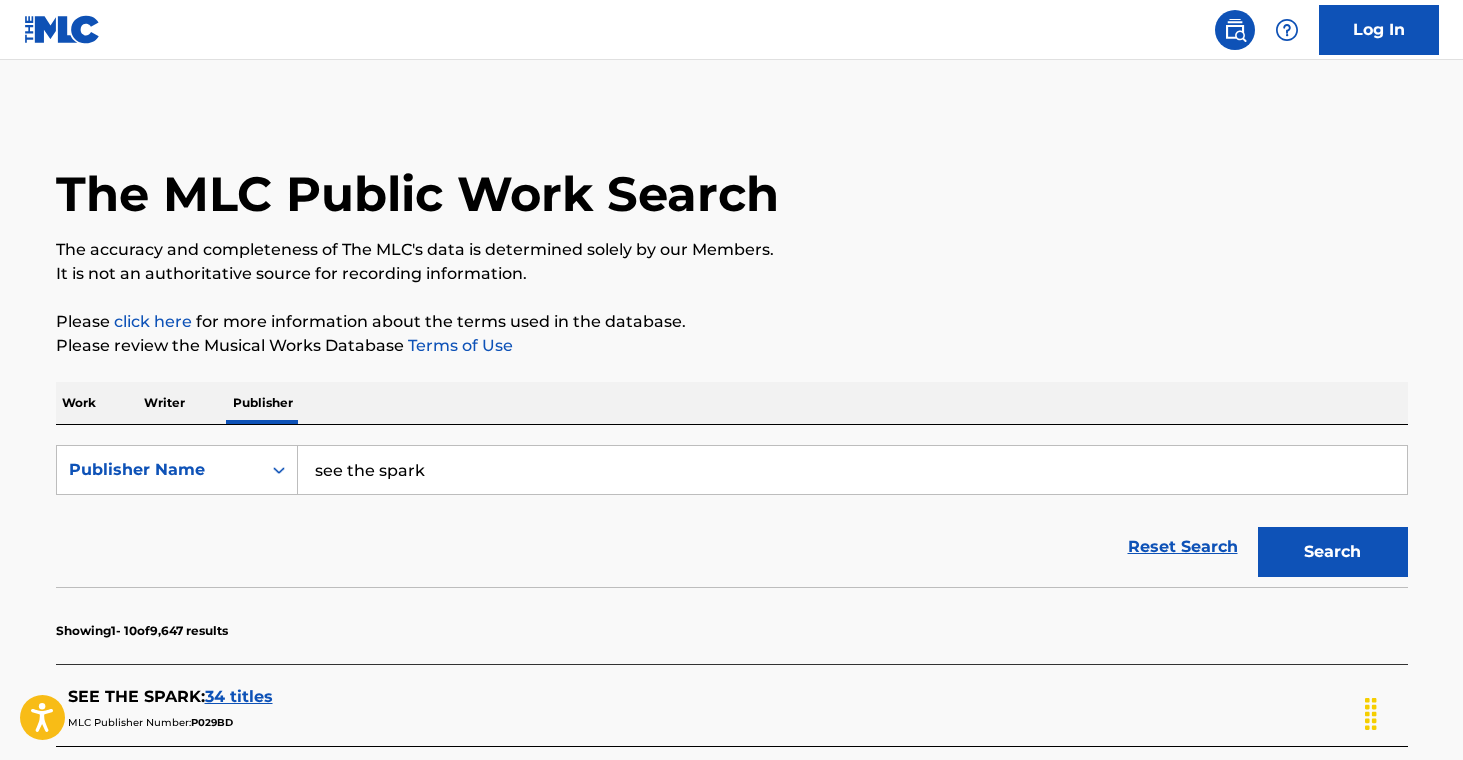 click on "34 titles" at bounding box center (239, 696) 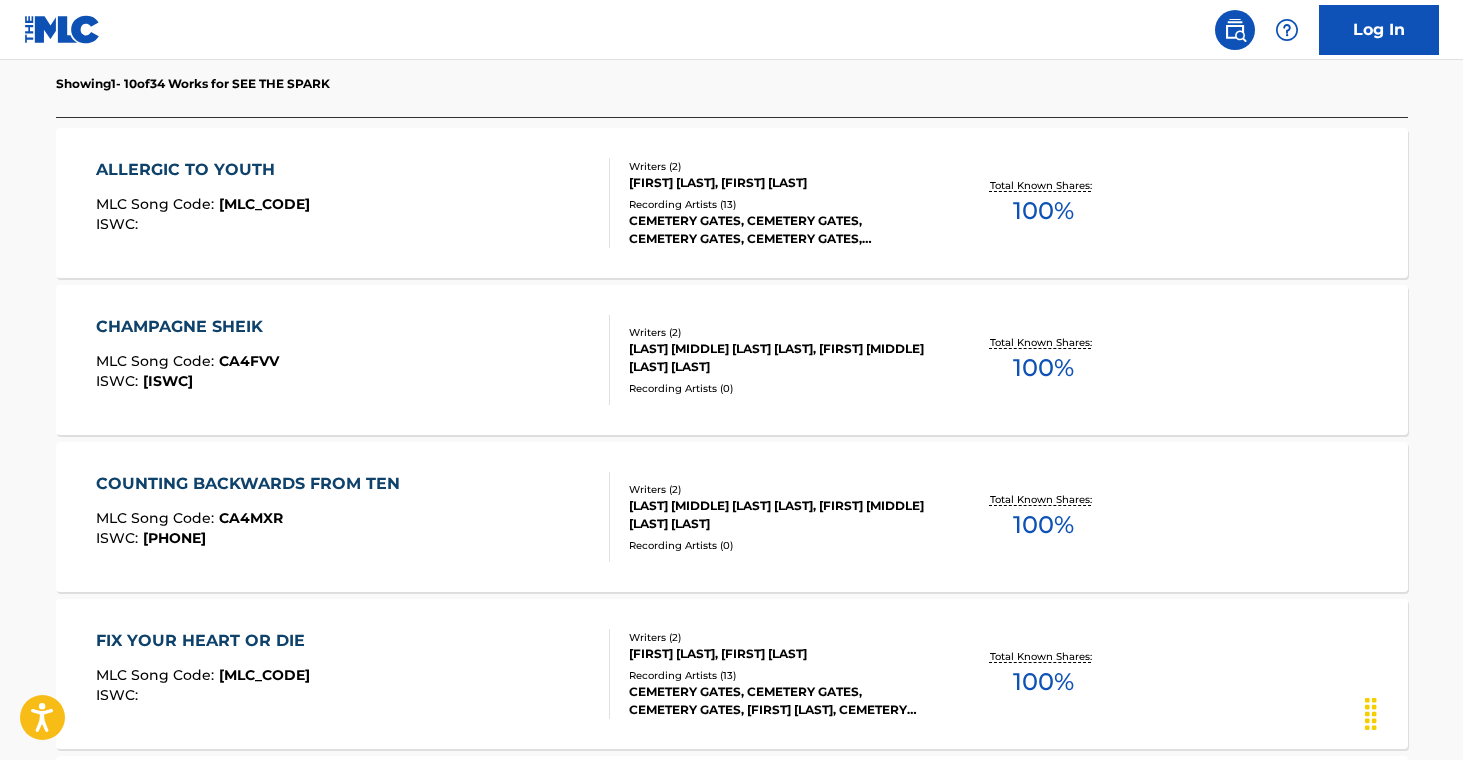 scroll, scrollTop: 598, scrollLeft: 0, axis: vertical 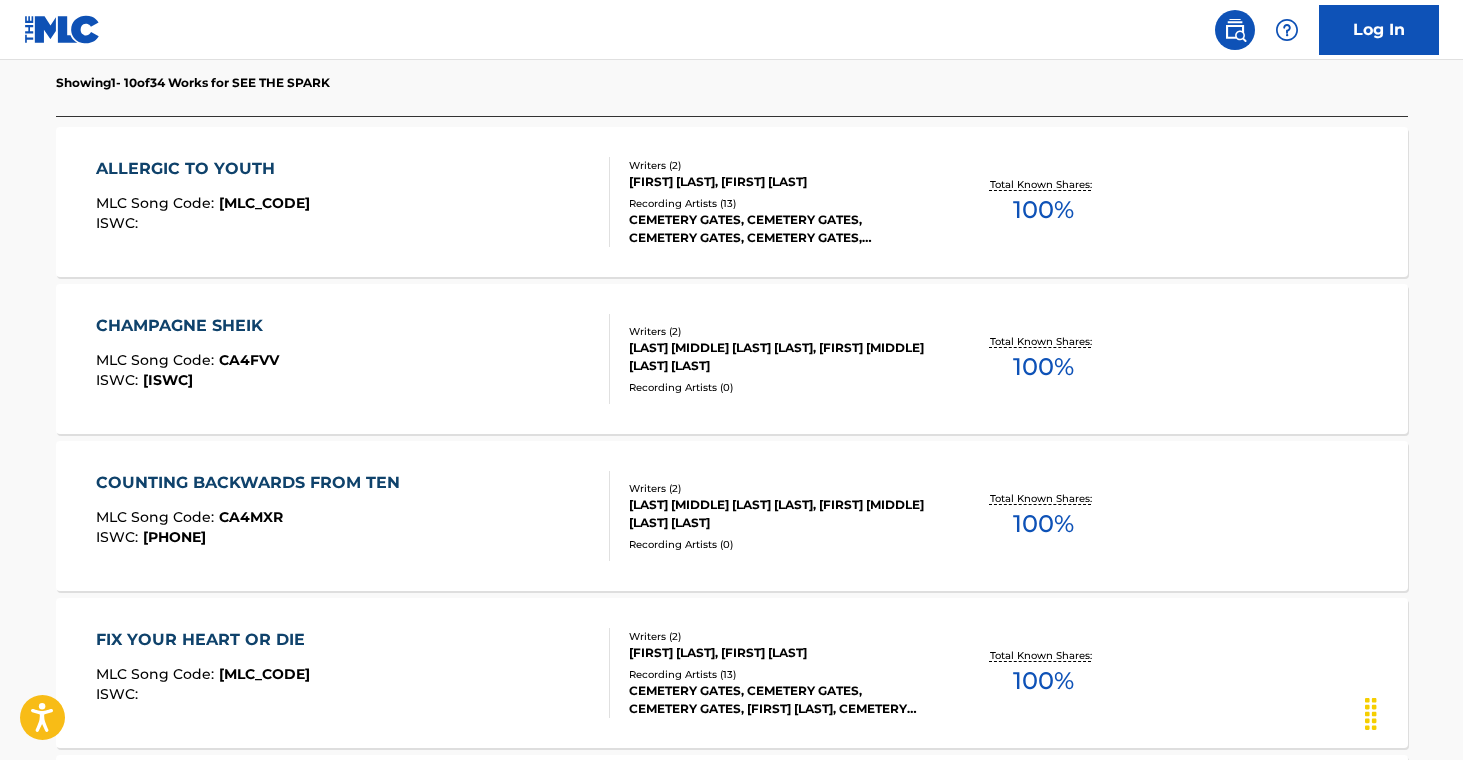 click on "CEMETERY GATES, CEMETERY GATES, CEMETERY GATES, CEMETERY GATES, CEMETERY GATES" at bounding box center [780, 229] 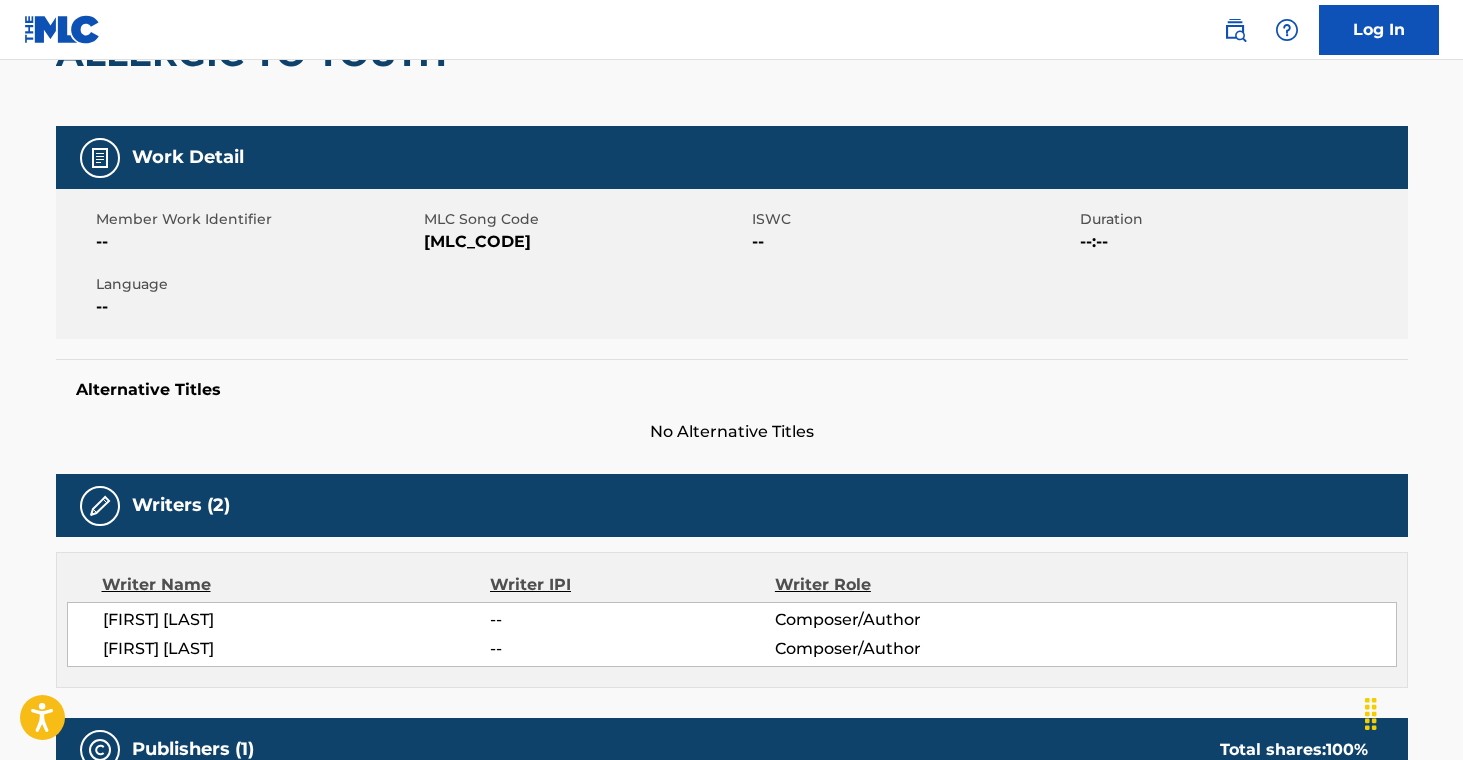 scroll, scrollTop: 0, scrollLeft: 0, axis: both 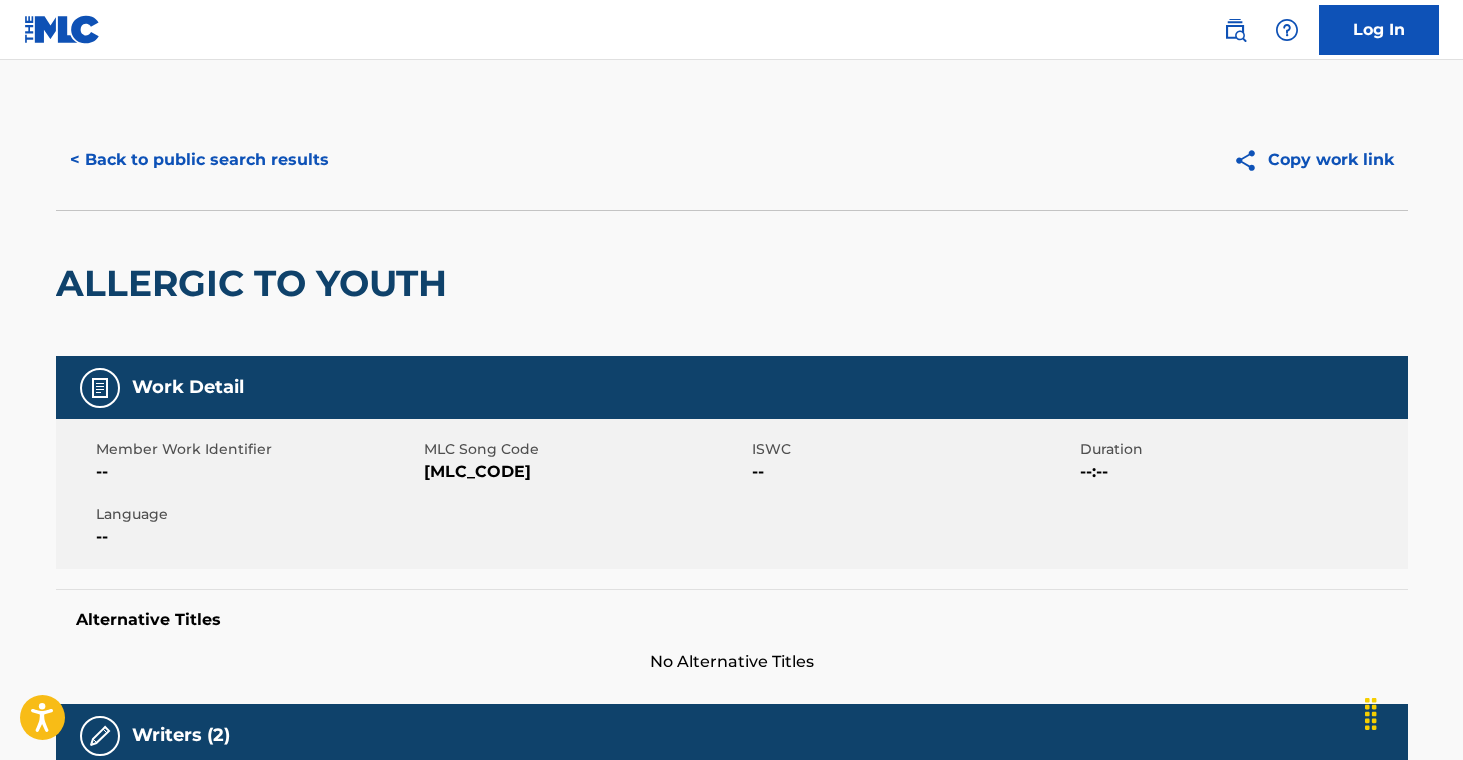 click on "< Back to public search results" at bounding box center [199, 160] 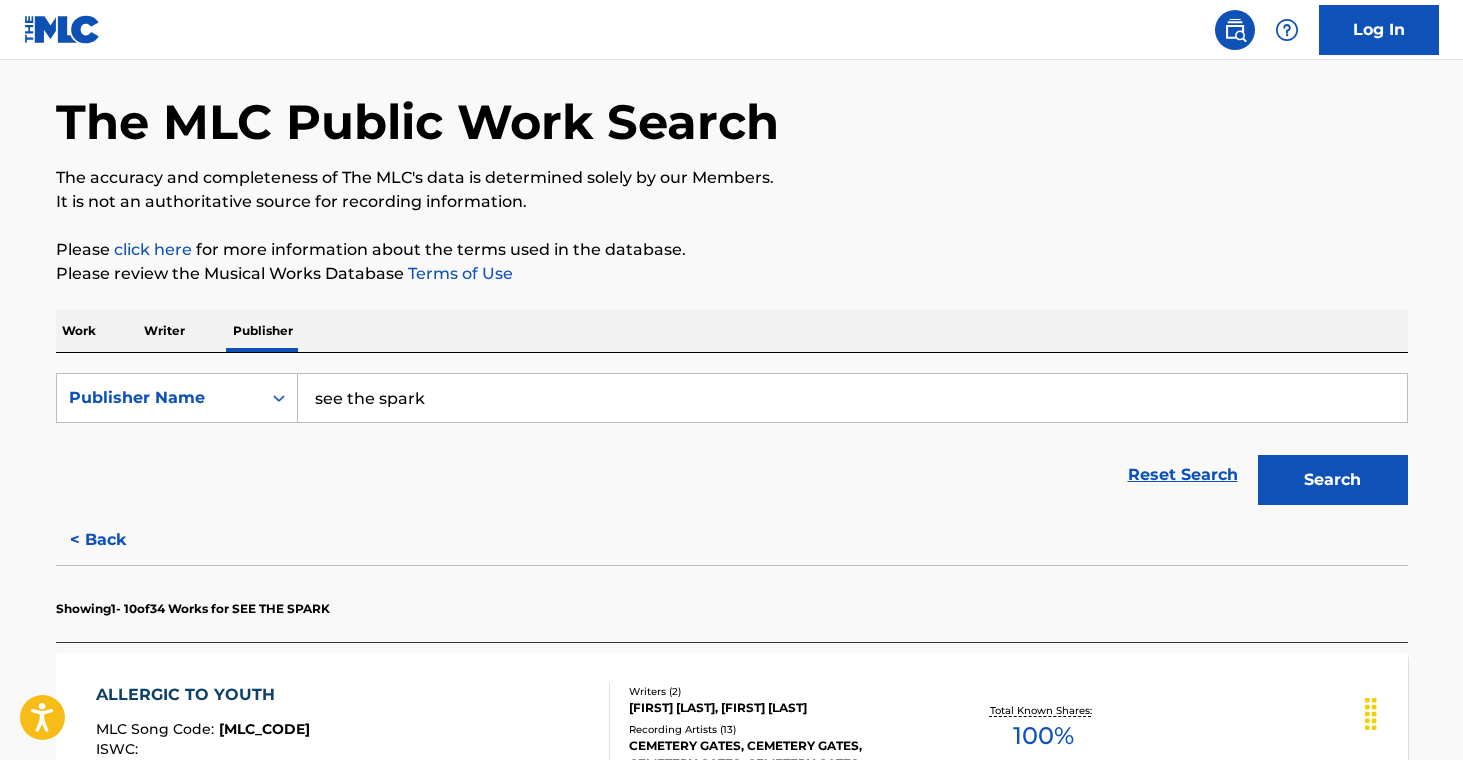 scroll, scrollTop: 0, scrollLeft: 0, axis: both 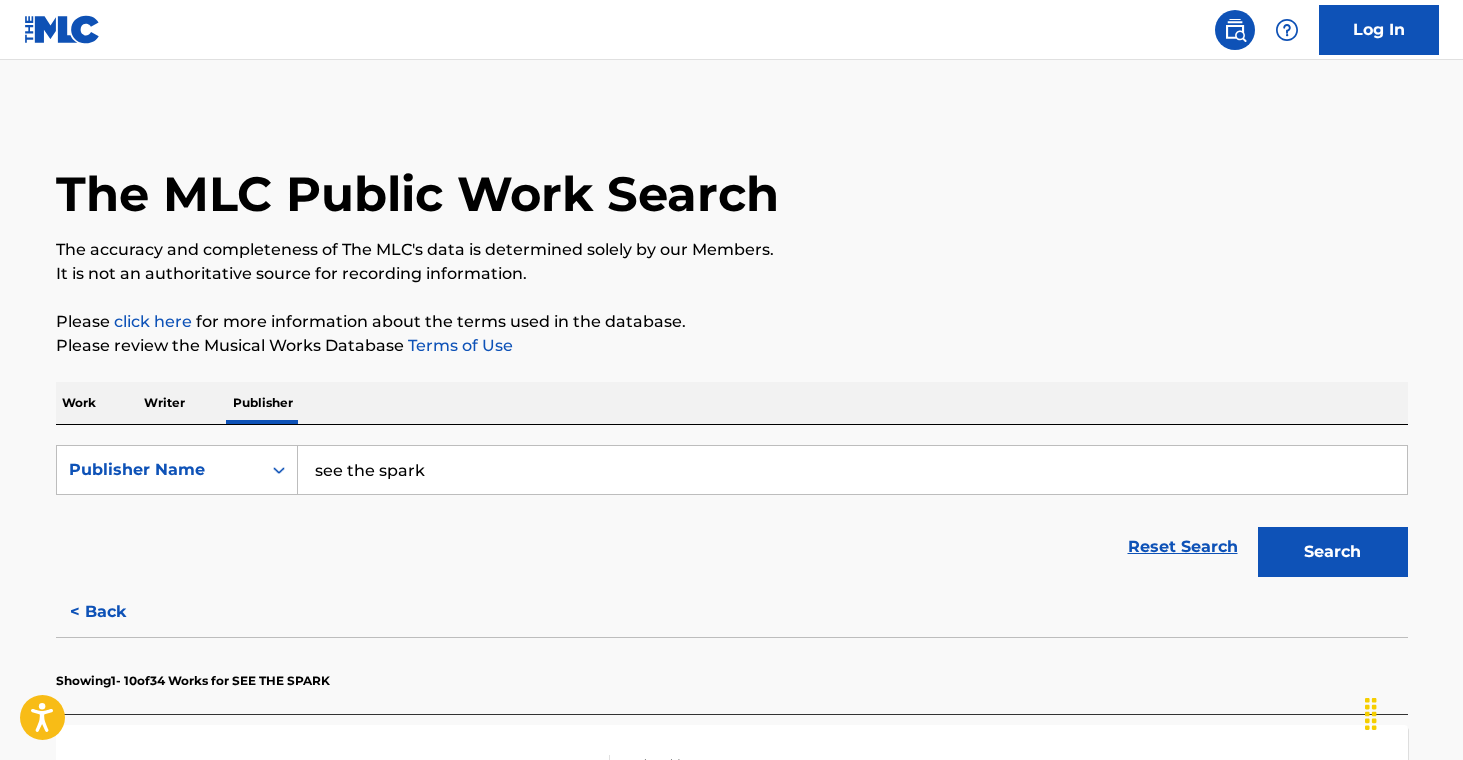 click on "< Back" at bounding box center [116, 612] 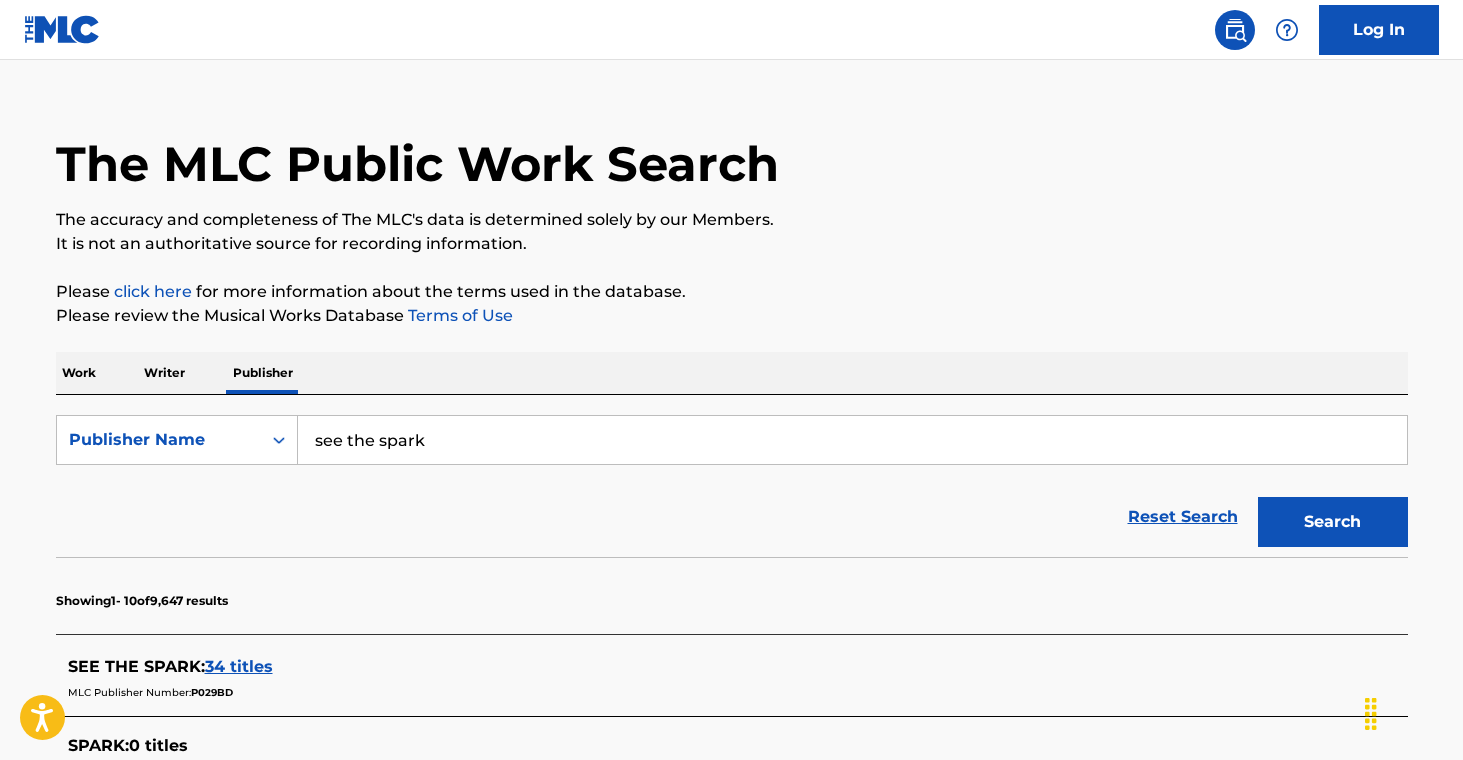 scroll, scrollTop: 0, scrollLeft: 0, axis: both 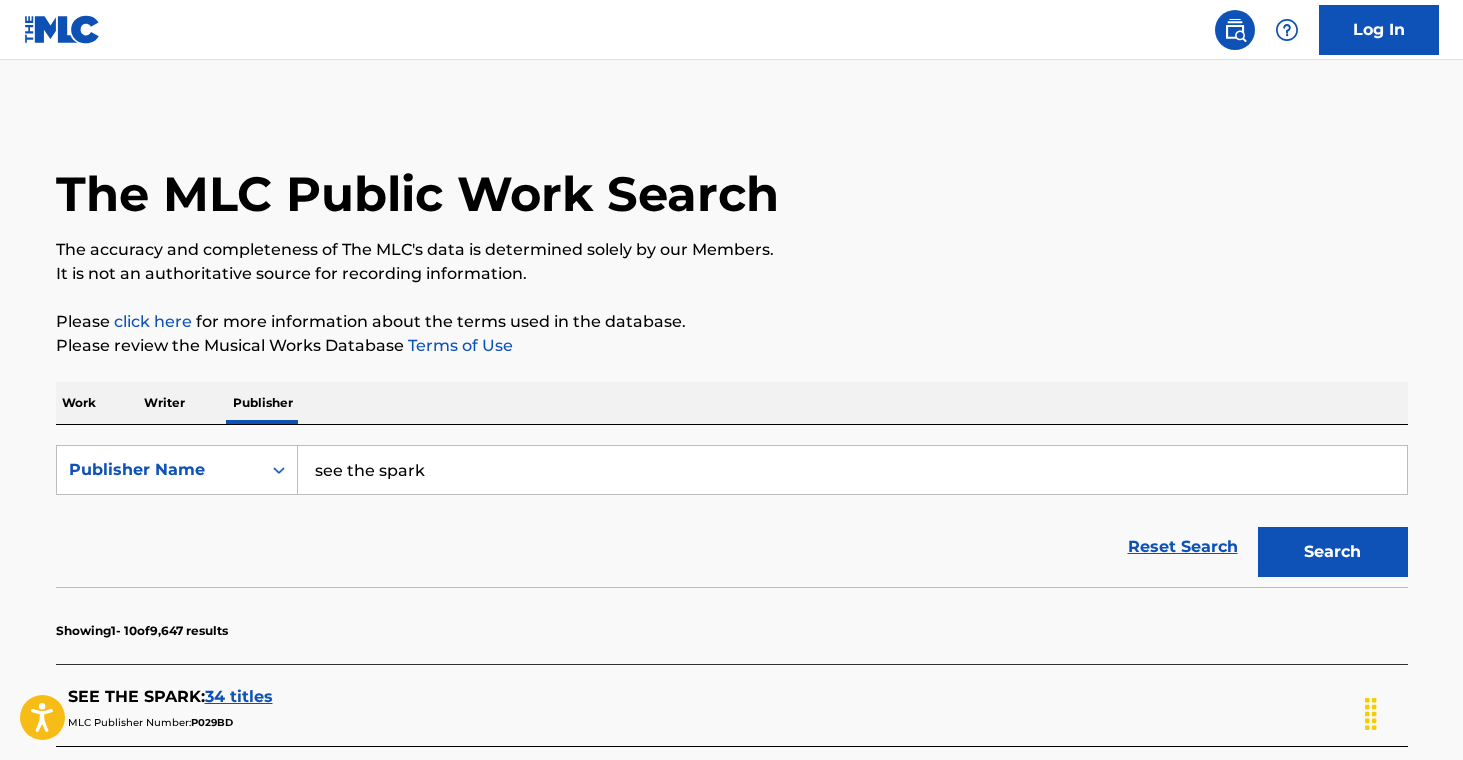 click on "see the spark" at bounding box center [852, 470] 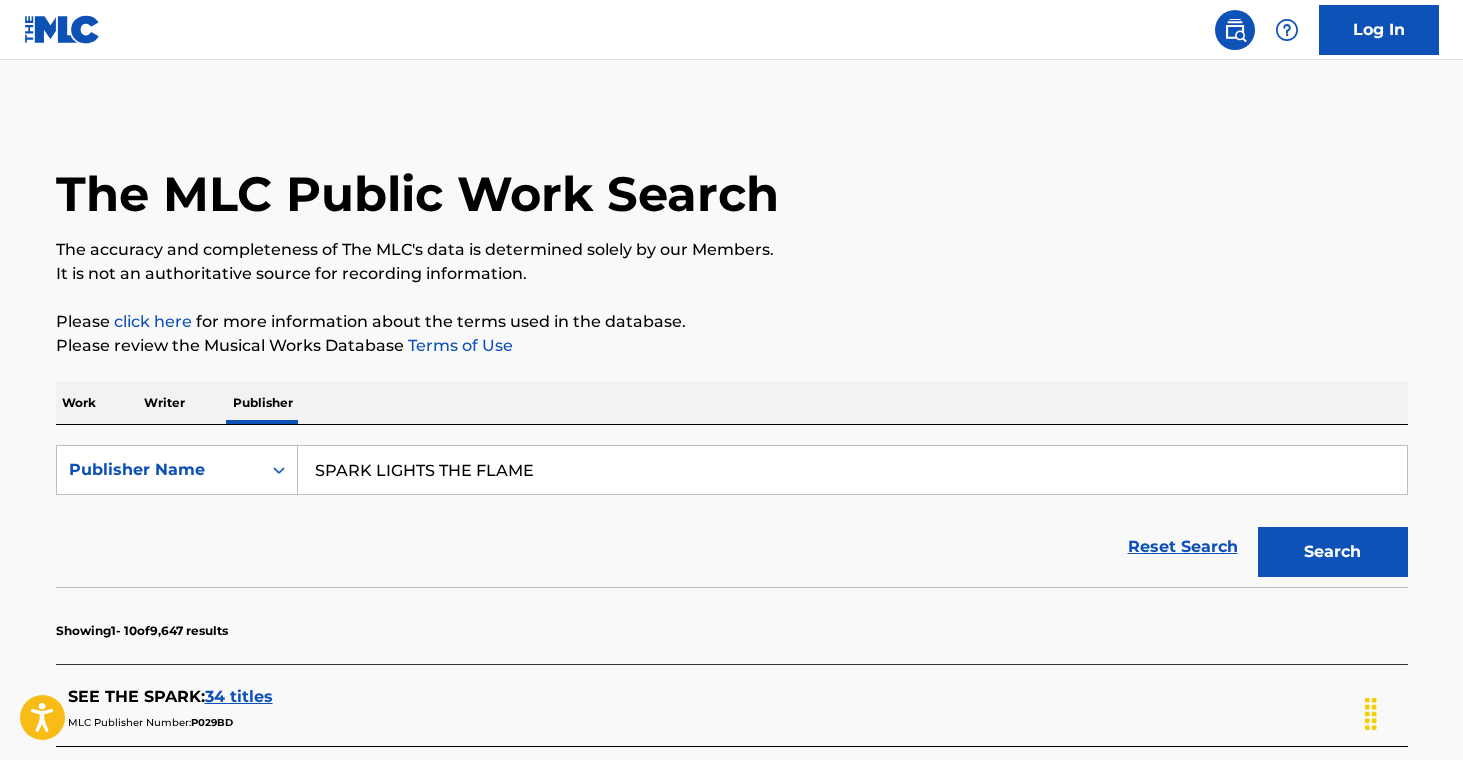 click on "Search" at bounding box center [1333, 552] 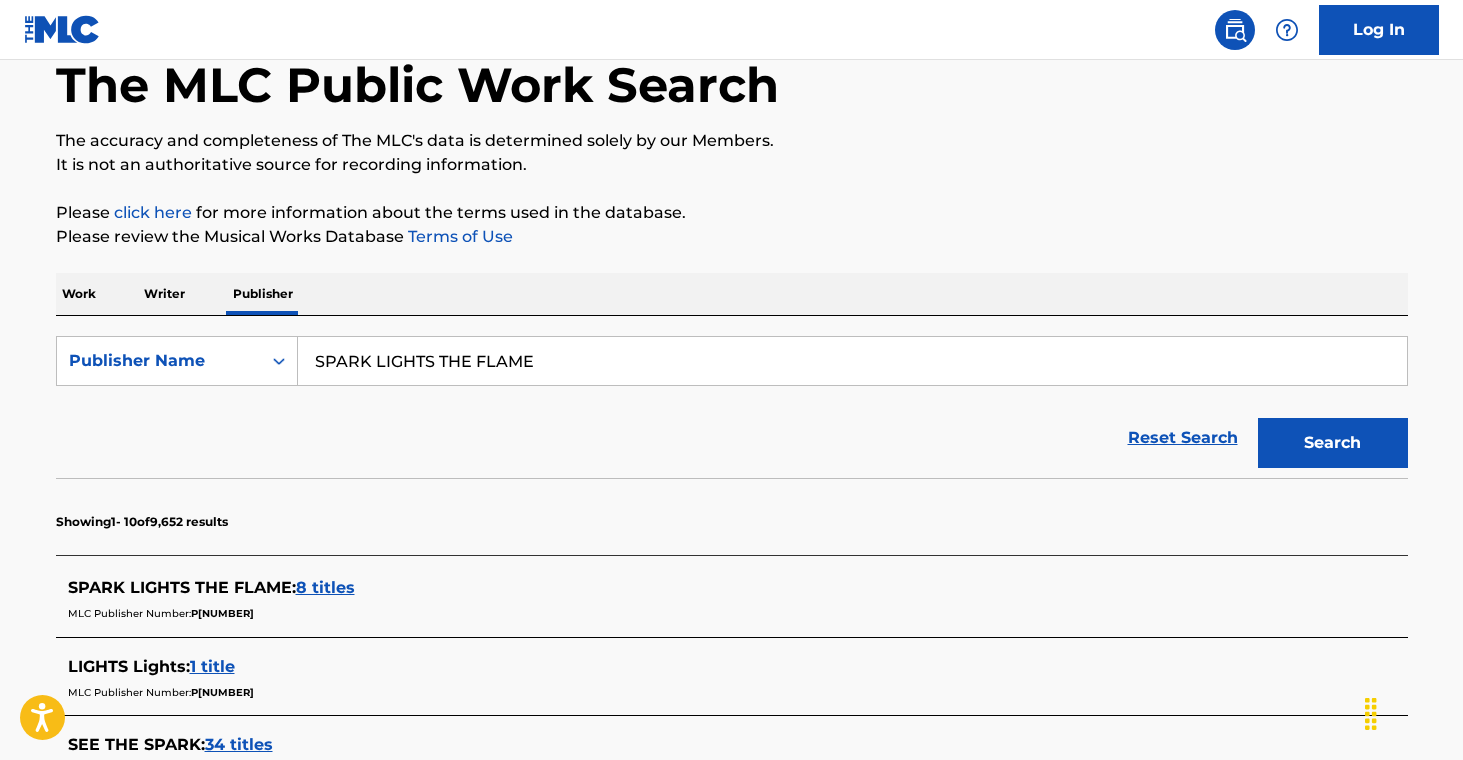 scroll, scrollTop: 0, scrollLeft: 0, axis: both 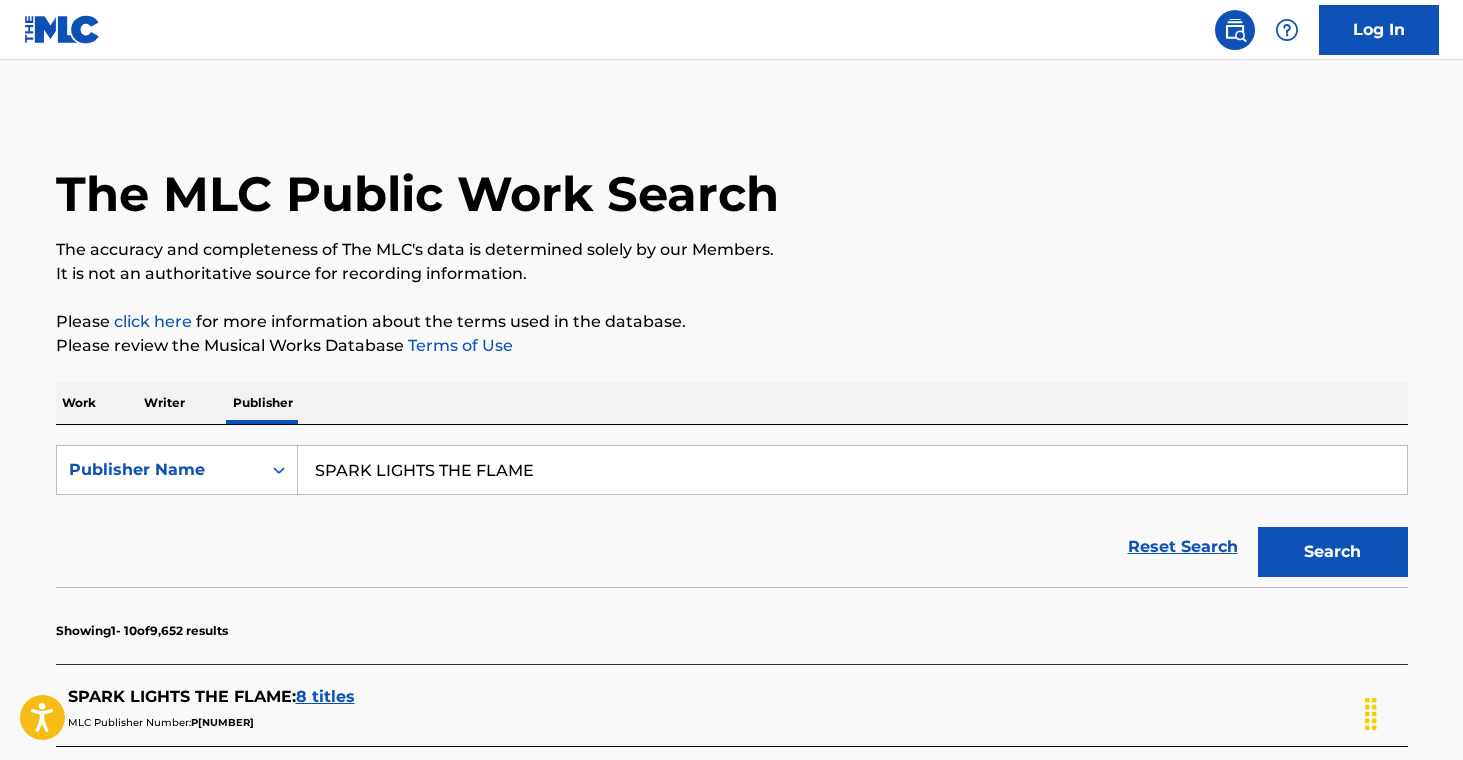 click on "SPARK LIGHTS THE FLAME" at bounding box center (852, 470) 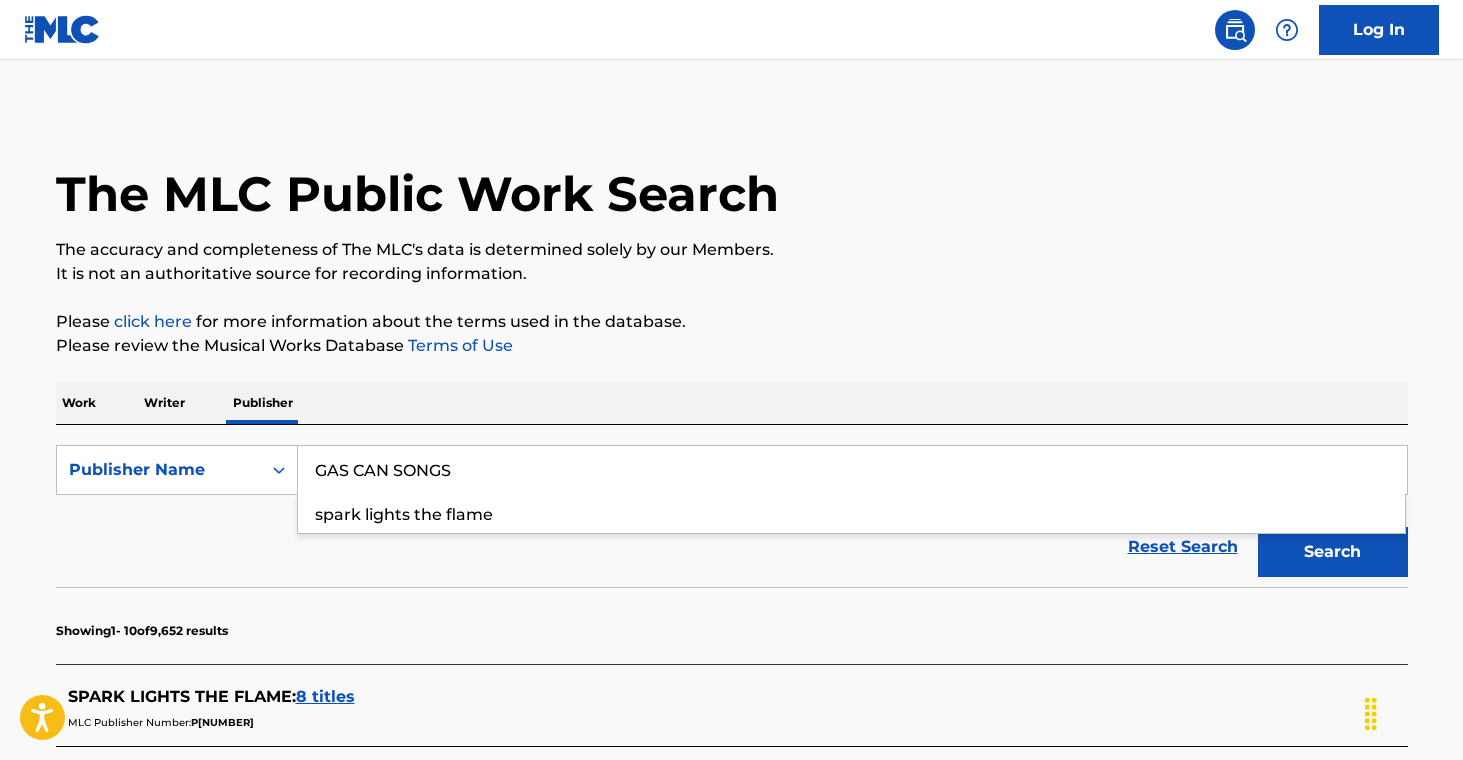 click on "Please review the Musical Works Database   Terms of Use" at bounding box center (732, 346) 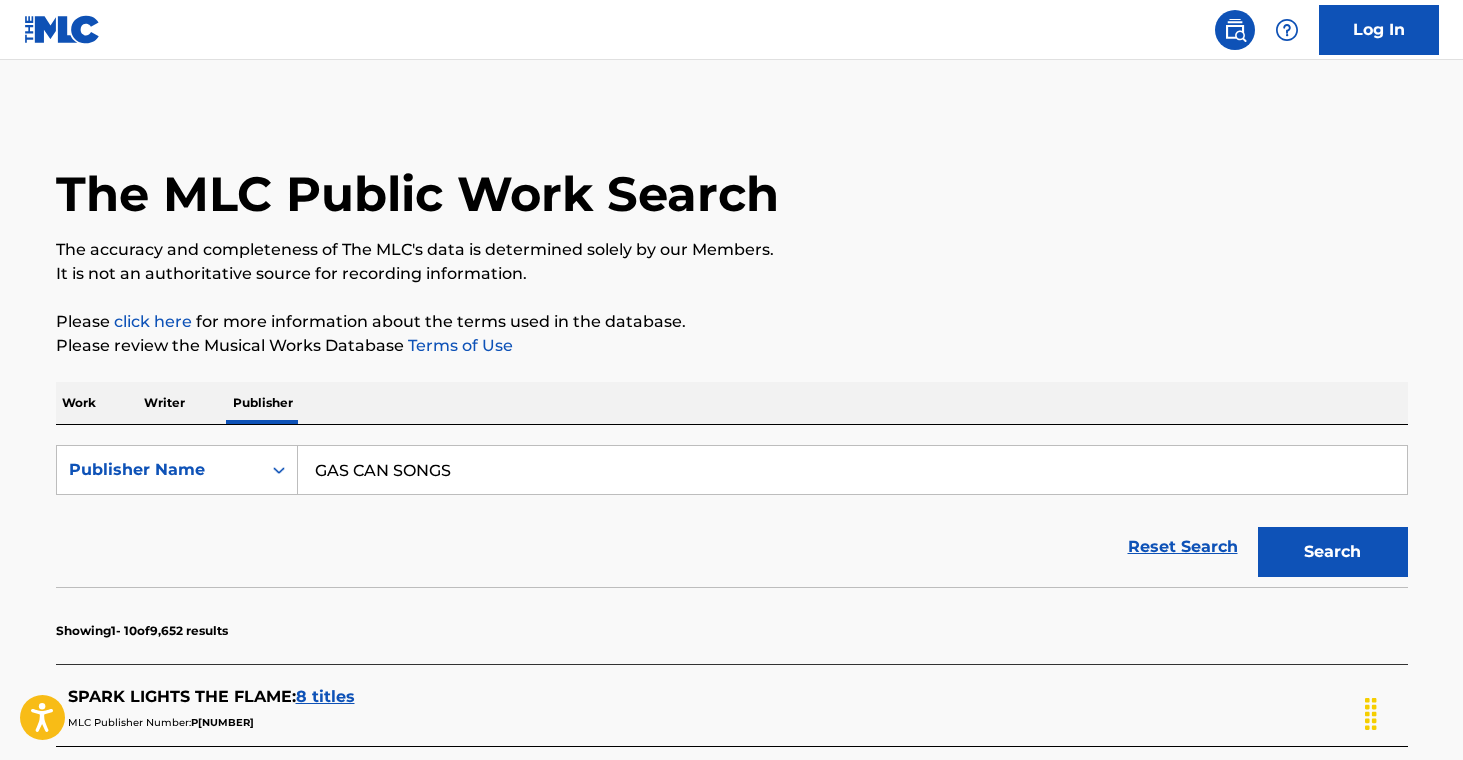 click on "Search" at bounding box center [1333, 552] 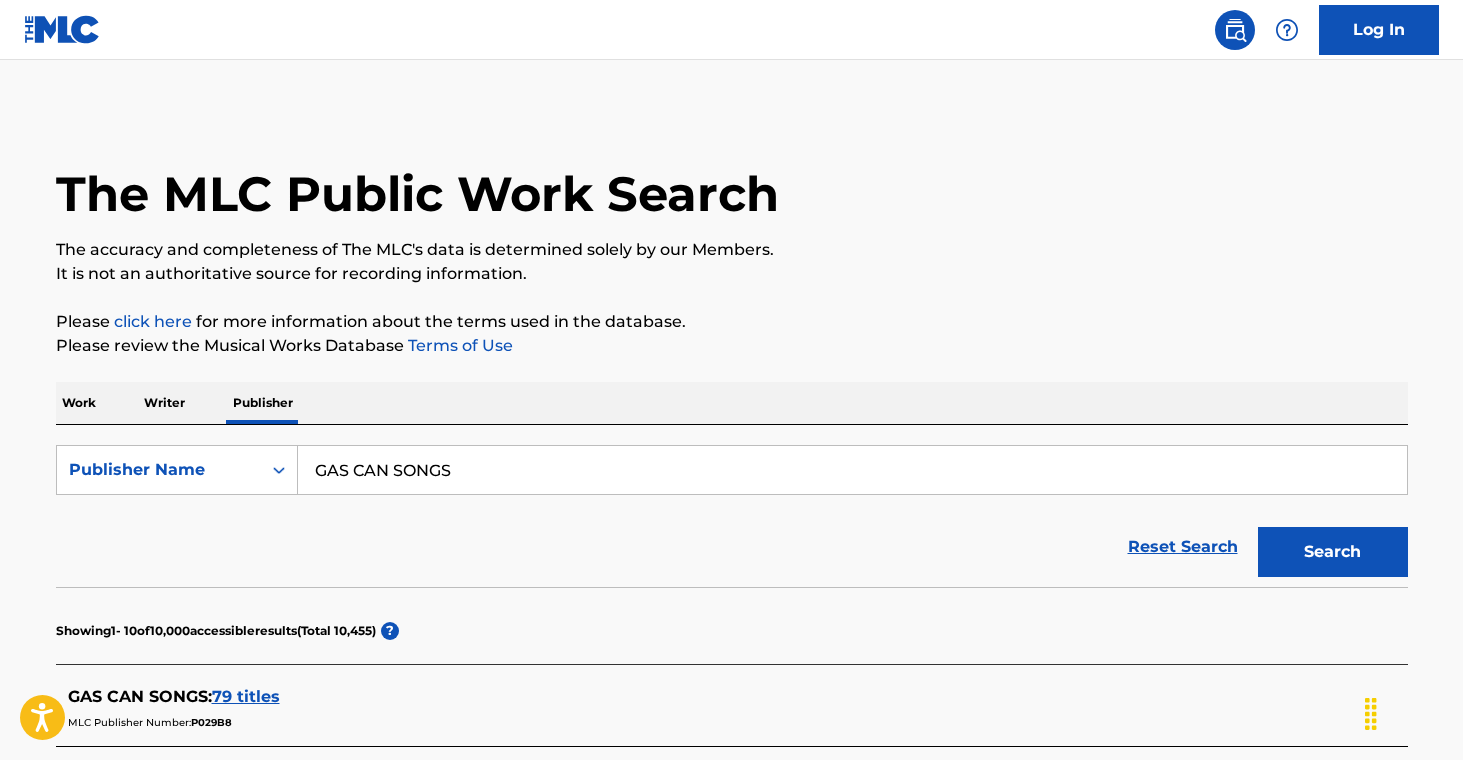 click on "GAS CAN SONGS" at bounding box center (852, 470) 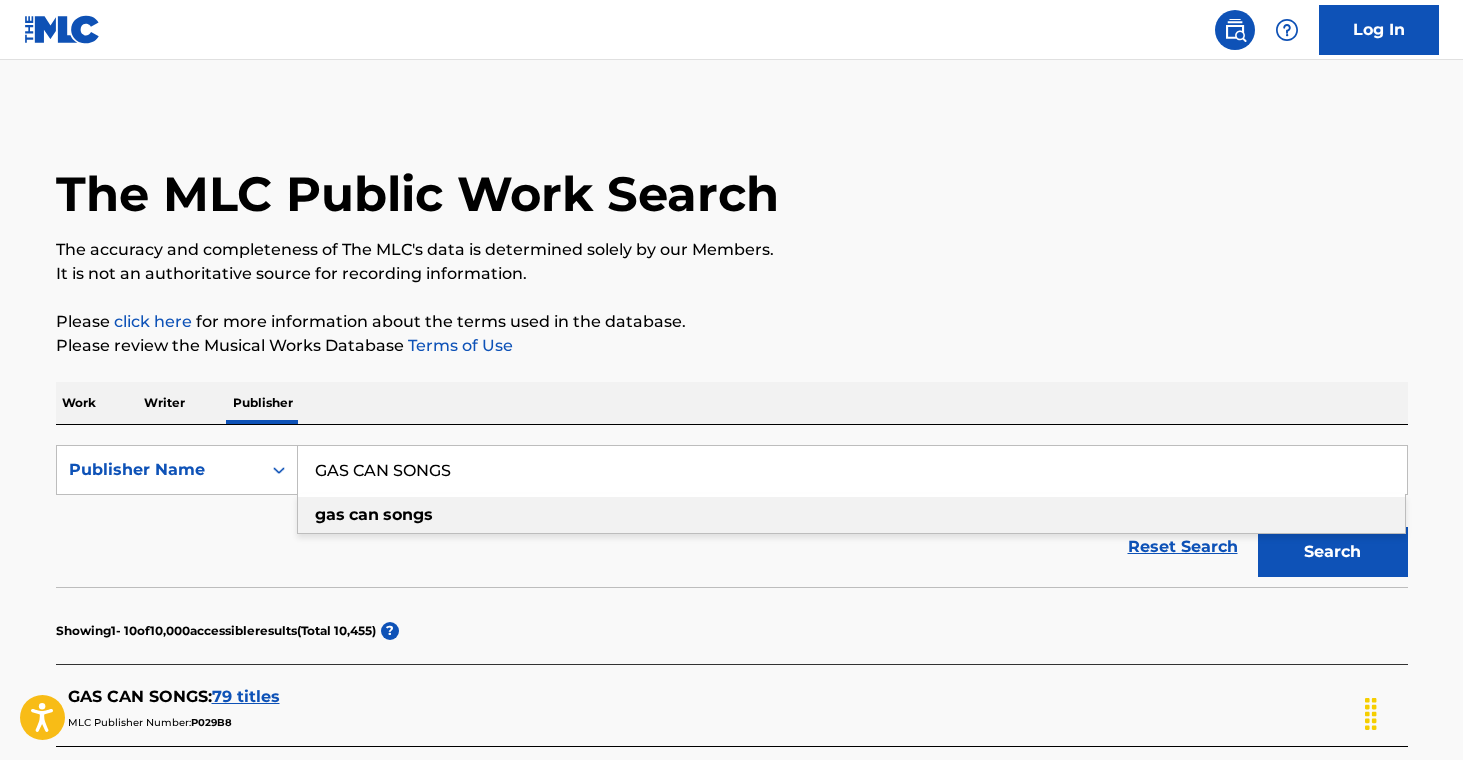 click on "GAS CAN SONGS" at bounding box center [852, 470] 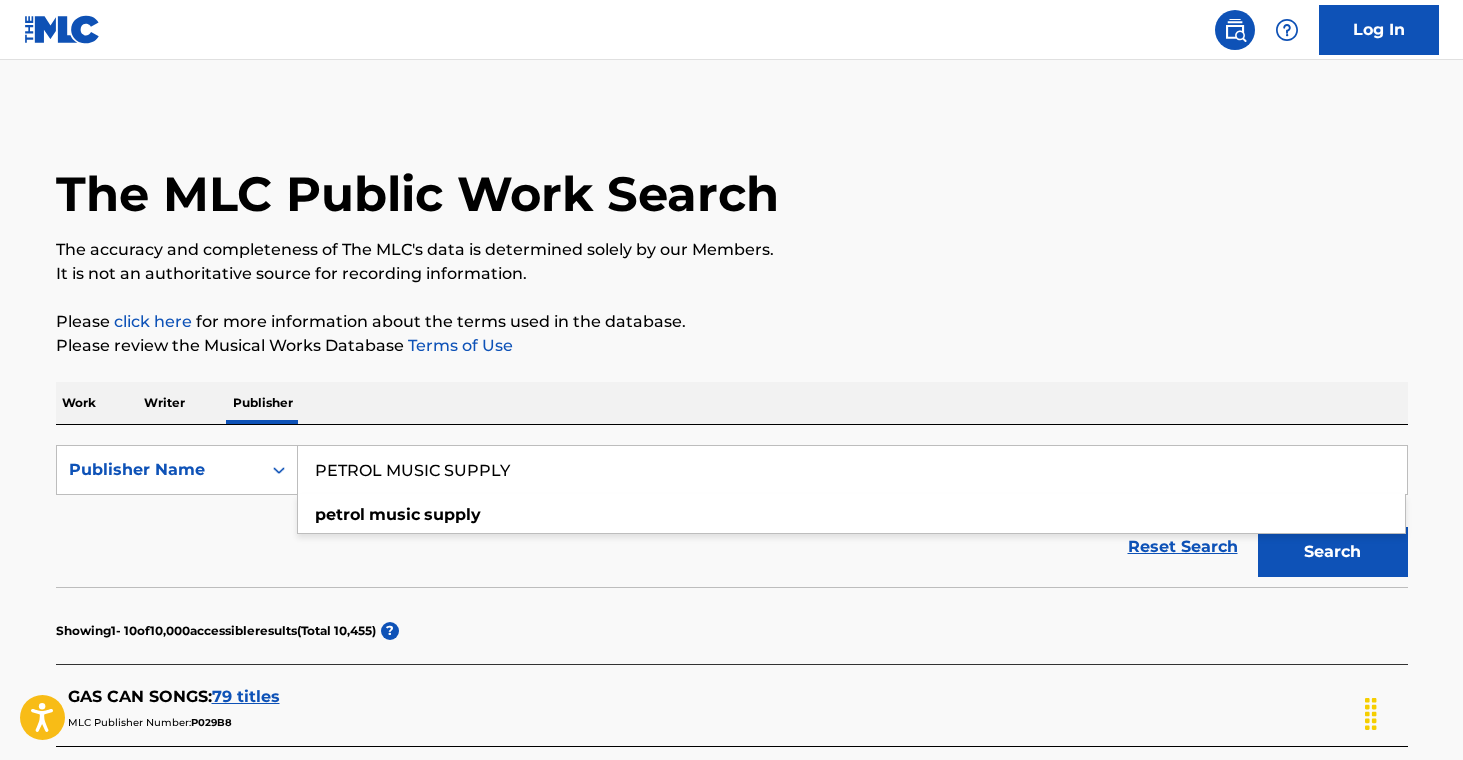type on "PETROL MUSIC SUPPLY" 